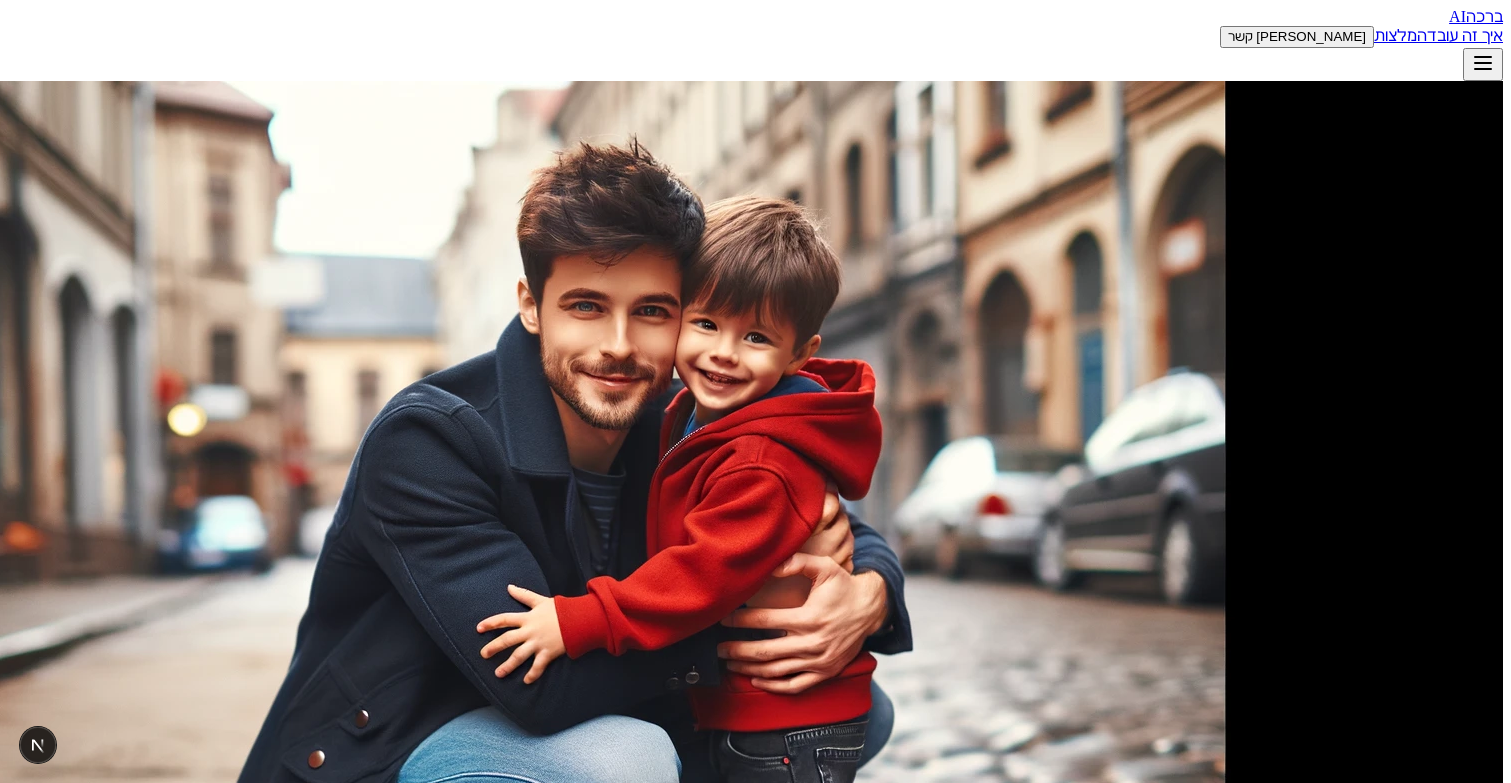 scroll, scrollTop: 0, scrollLeft: 0, axis: both 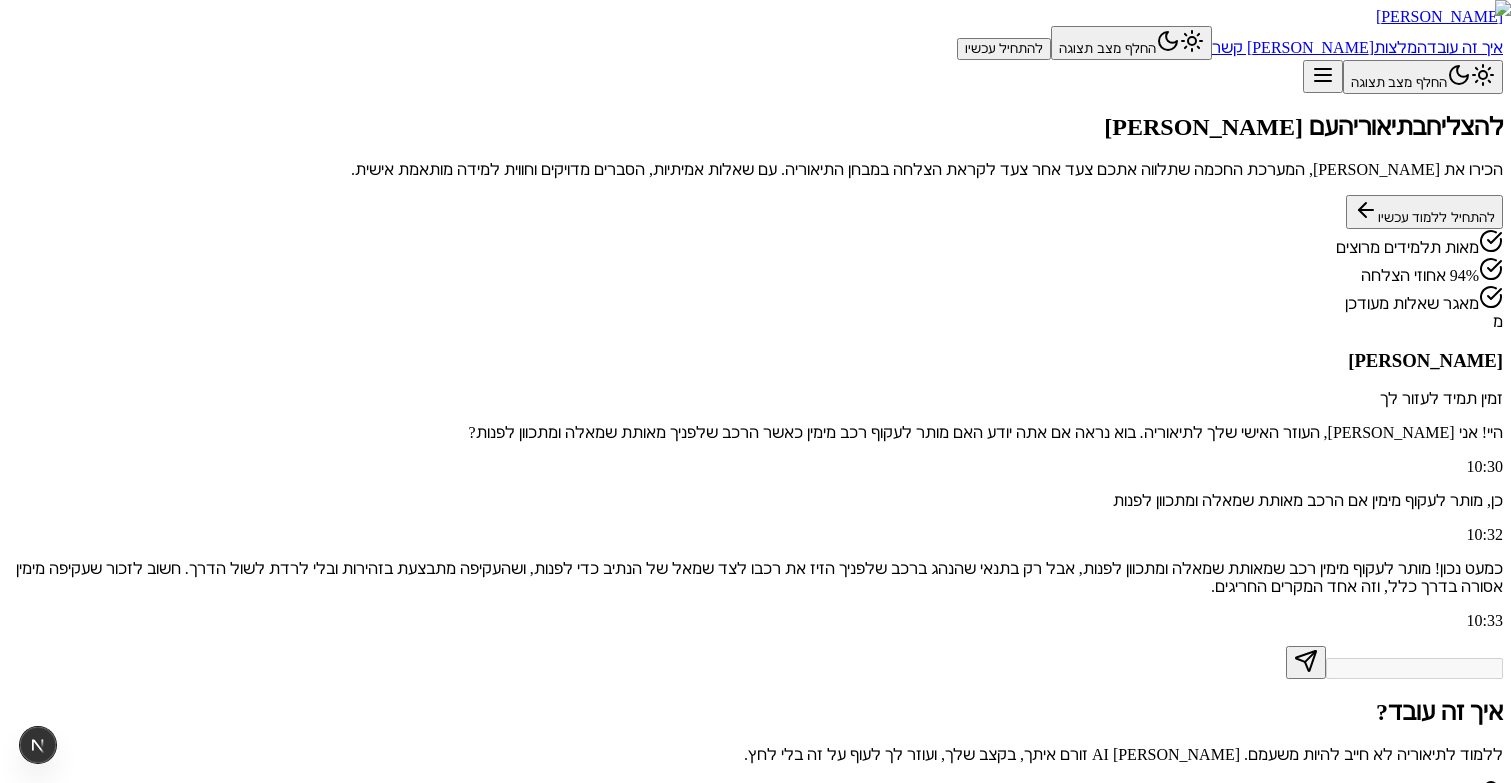 click on "להתחיל ללמוד עכשיו" at bounding box center [1424, 212] 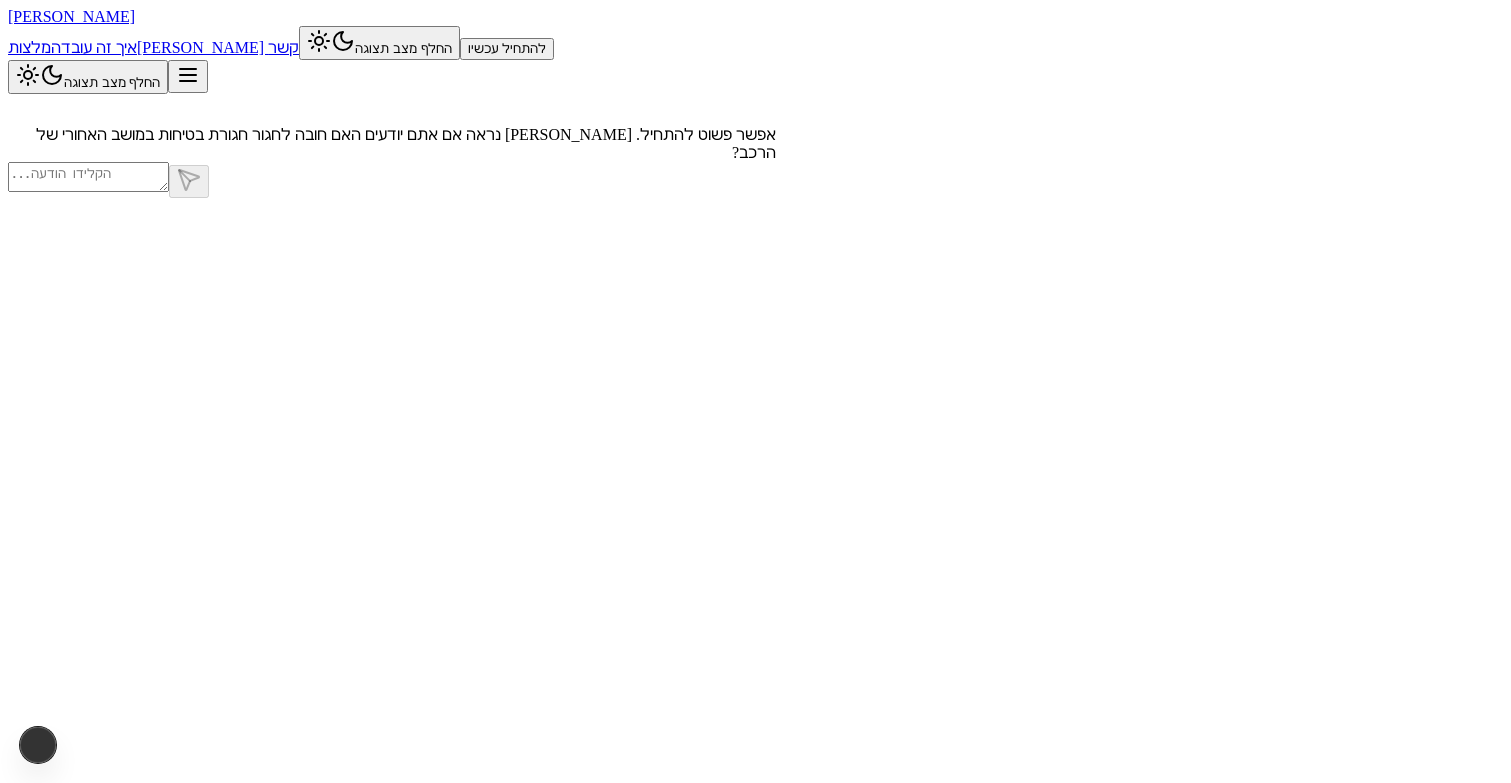 scroll, scrollTop: 65, scrollLeft: 0, axis: vertical 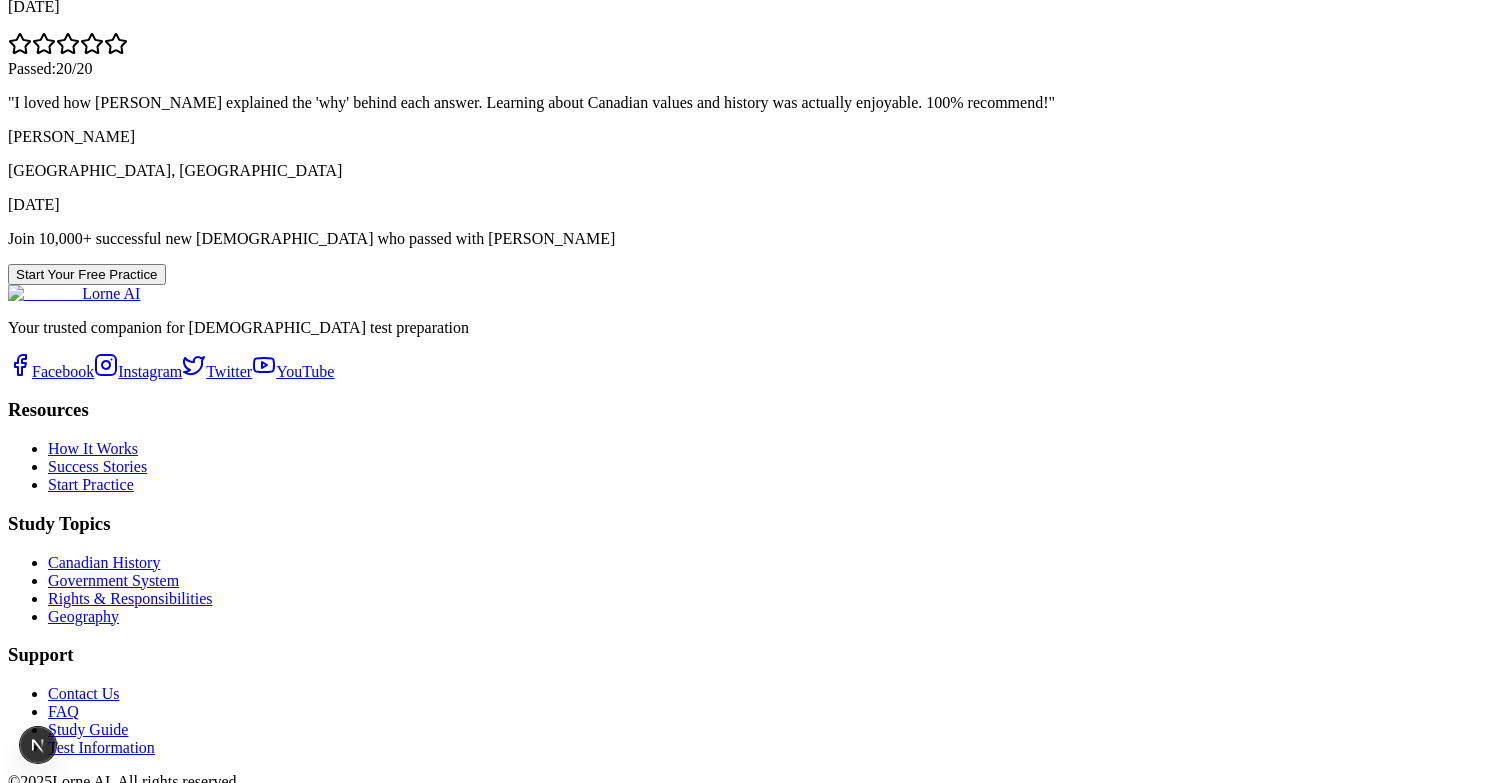click on "Start Your Free Practice" at bounding box center [87, 274] 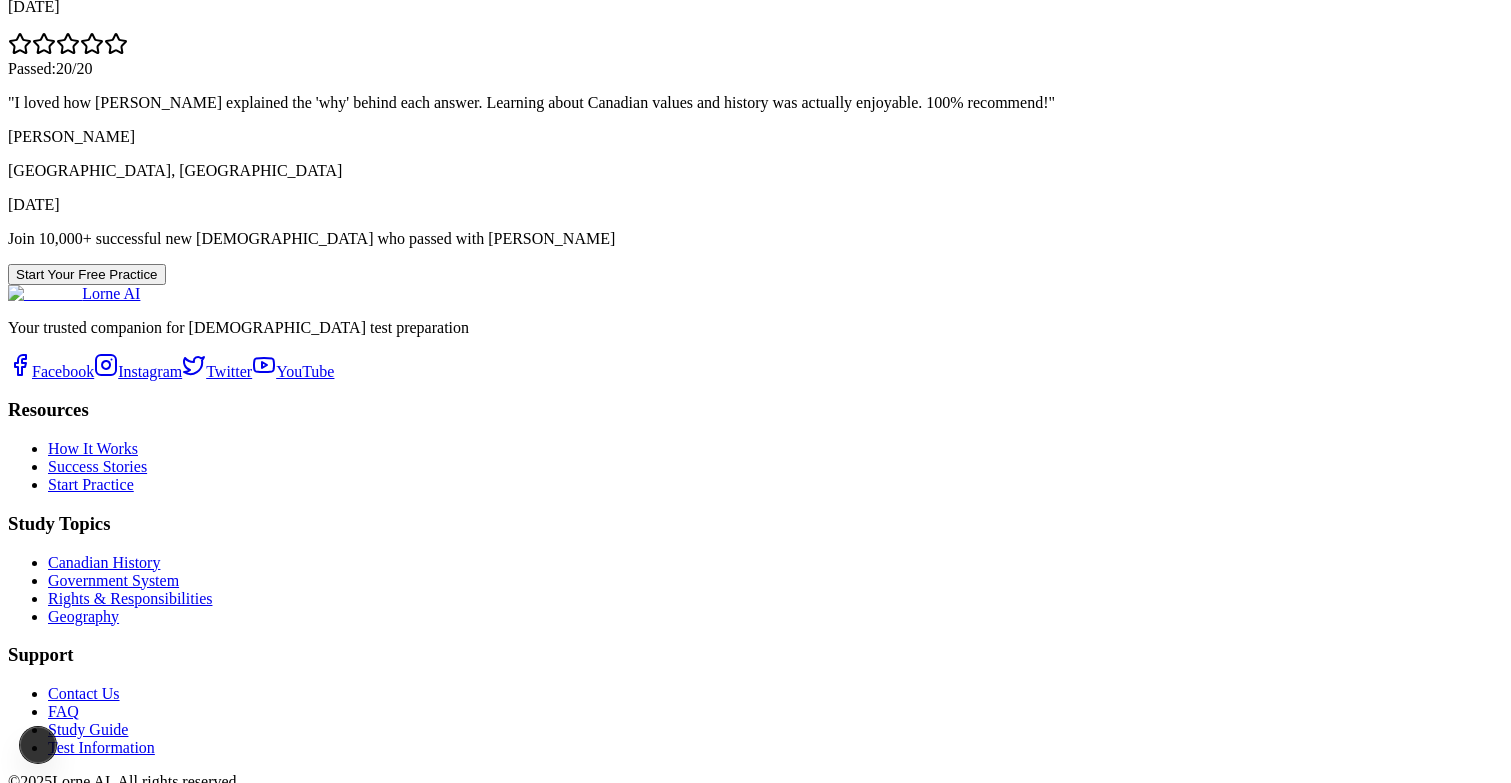 type 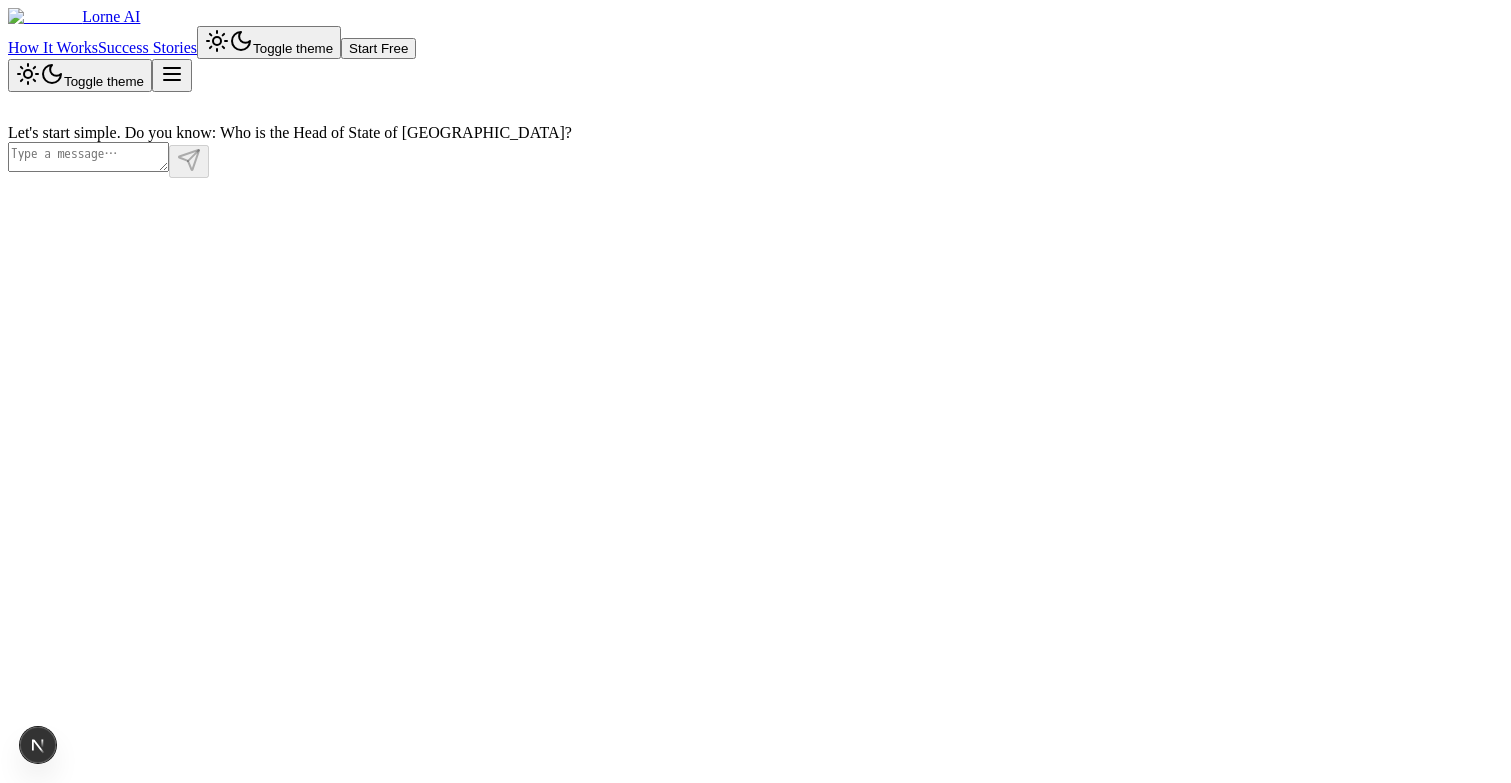 scroll, scrollTop: 65, scrollLeft: 0, axis: vertical 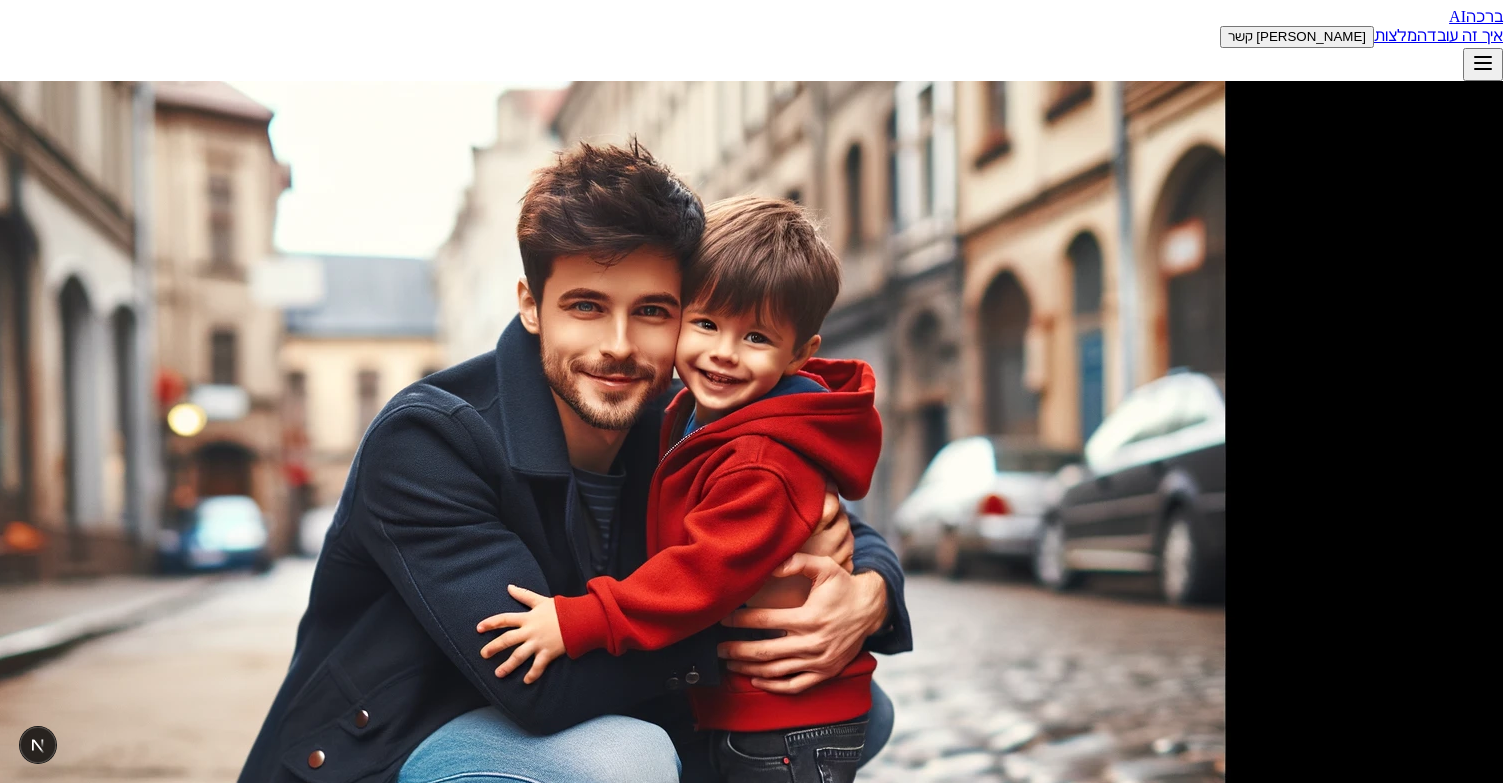 click on "התחילו בשיחה" at bounding box center (1455, 1250) 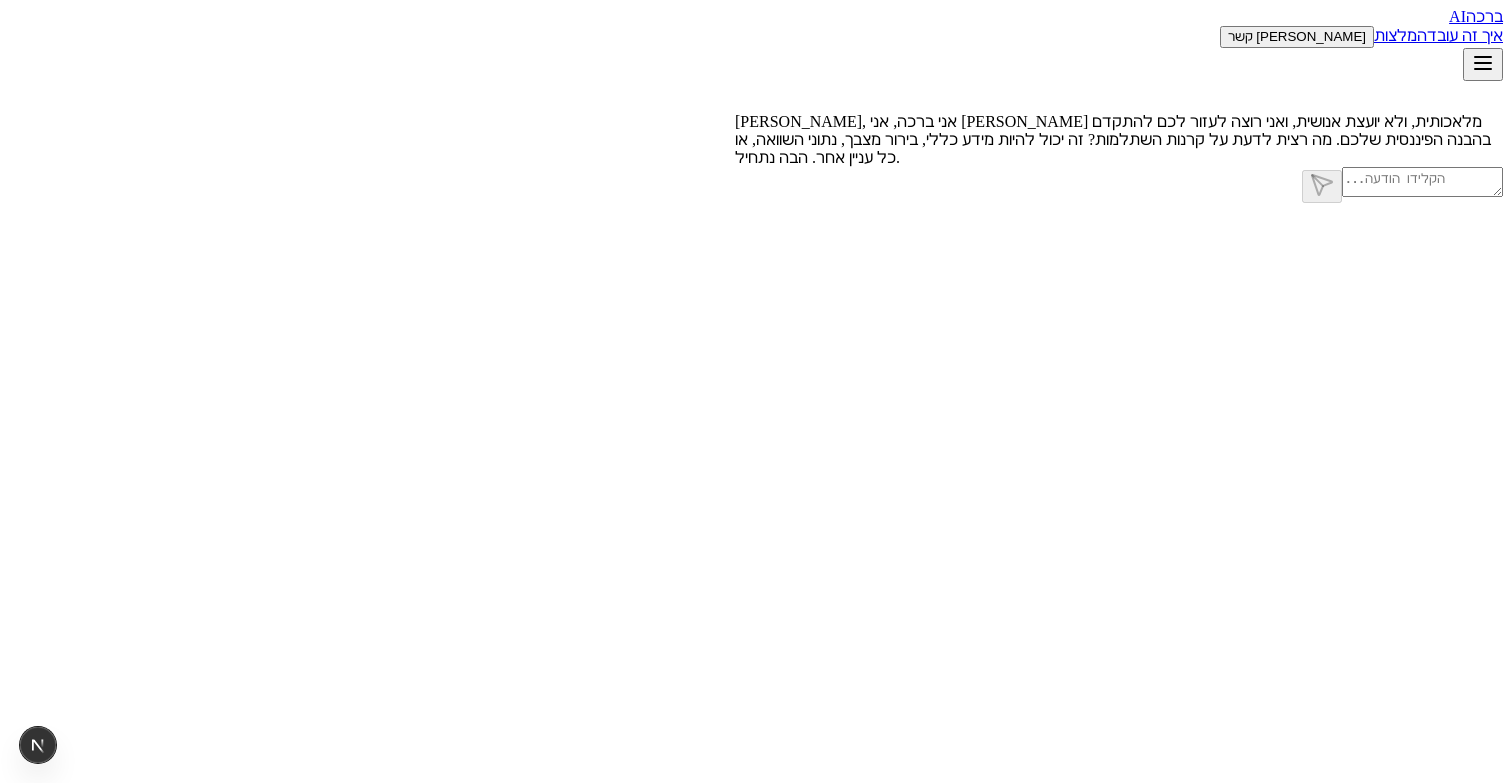 click at bounding box center [1422, 182] 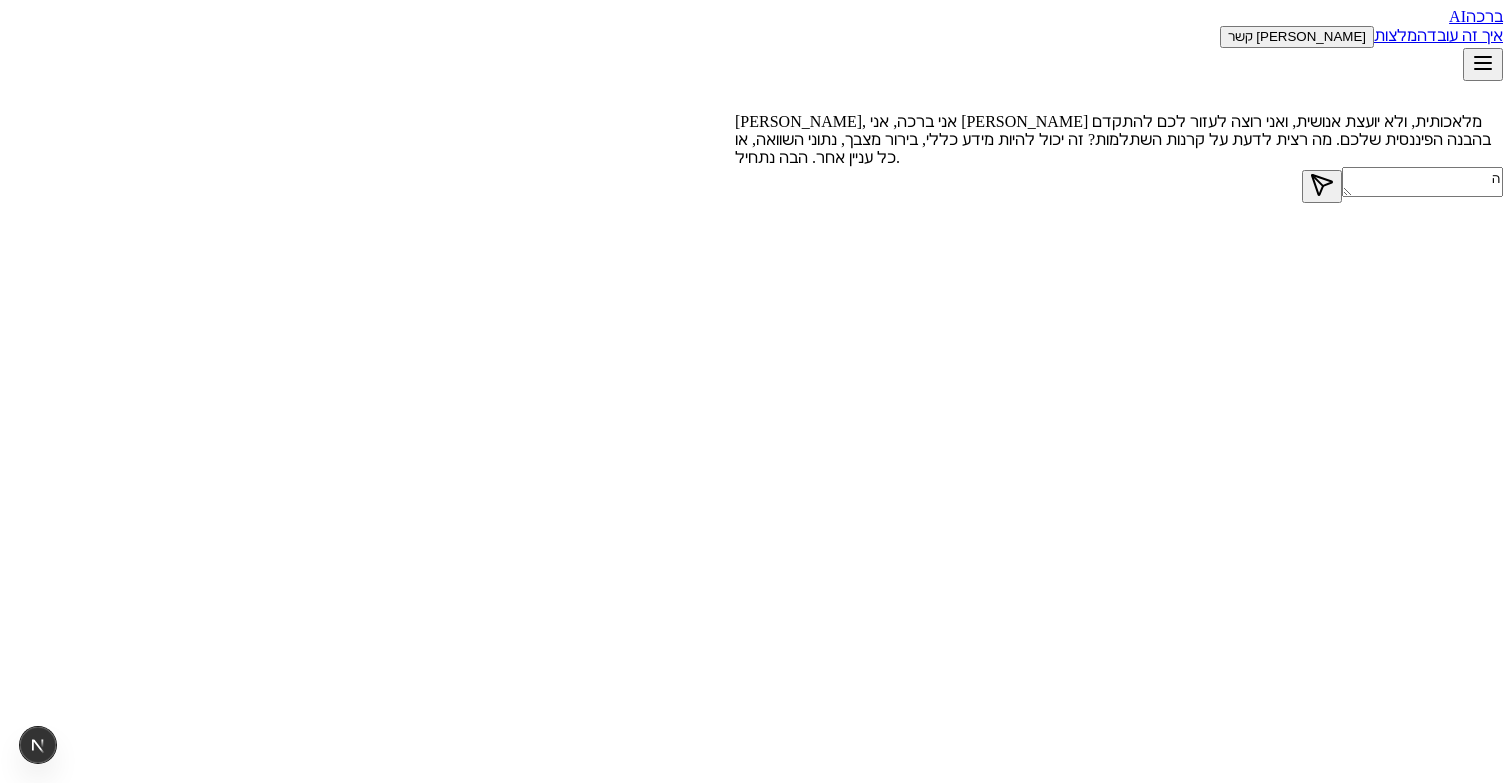 type on "הי" 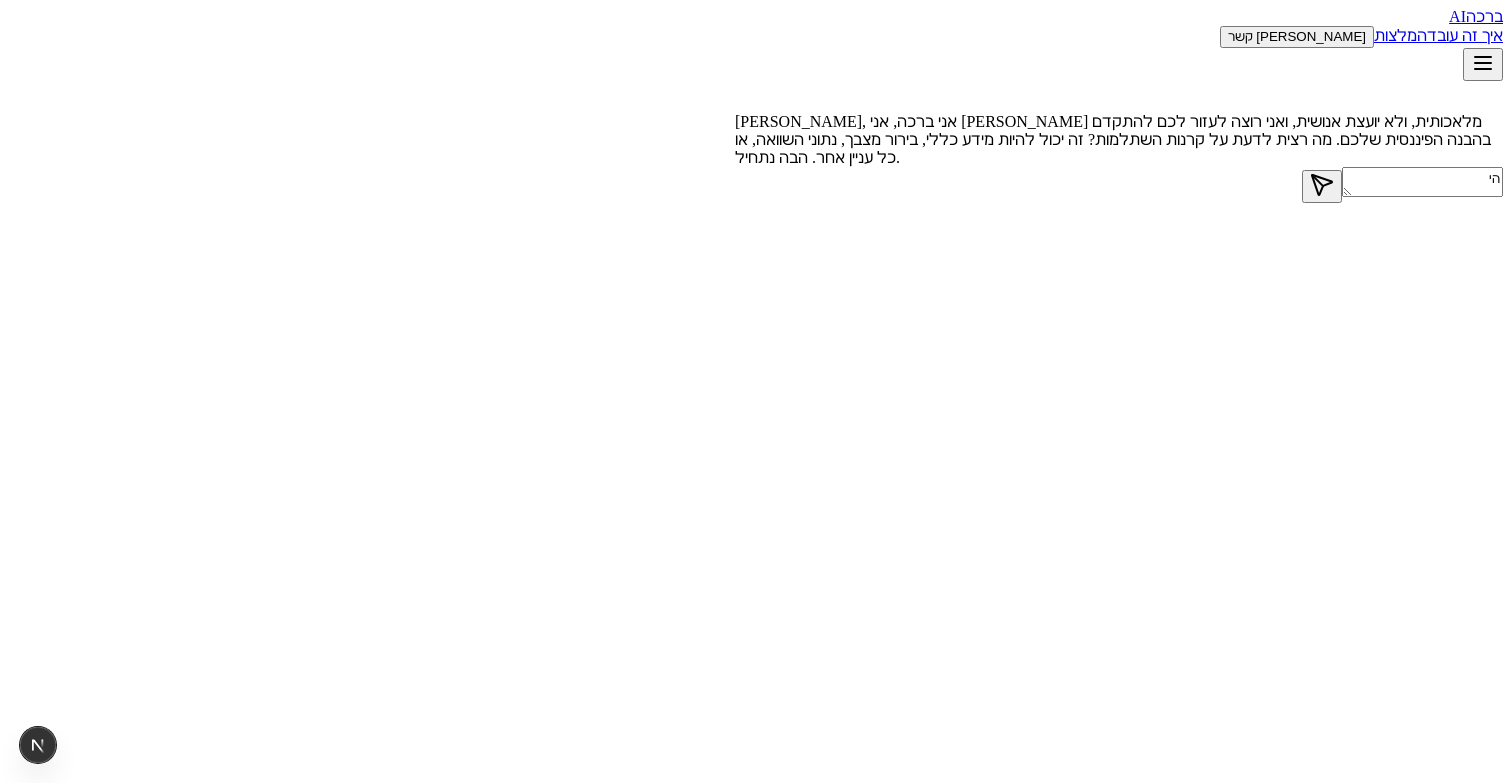 type 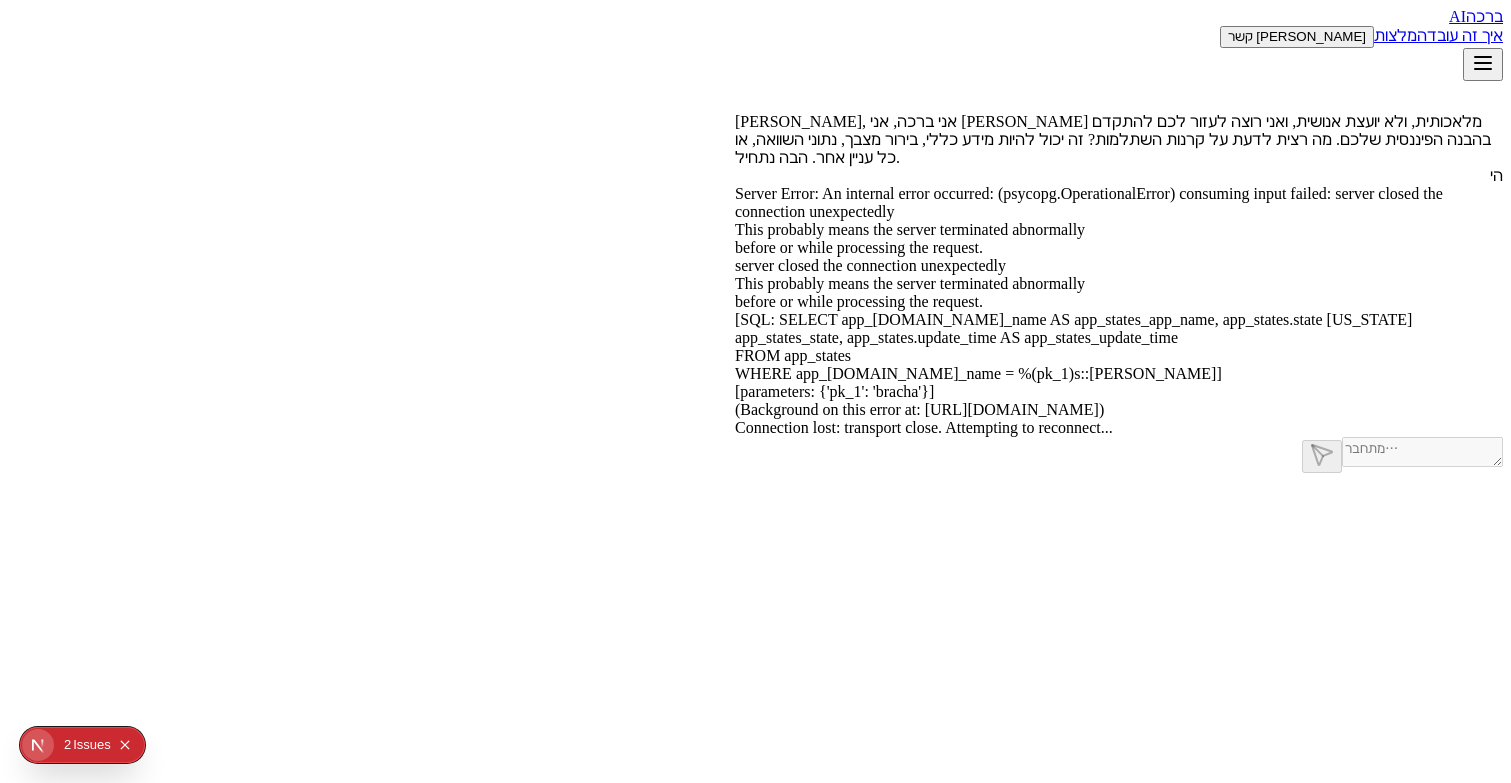 click on "AI" at bounding box center (1457, 16) 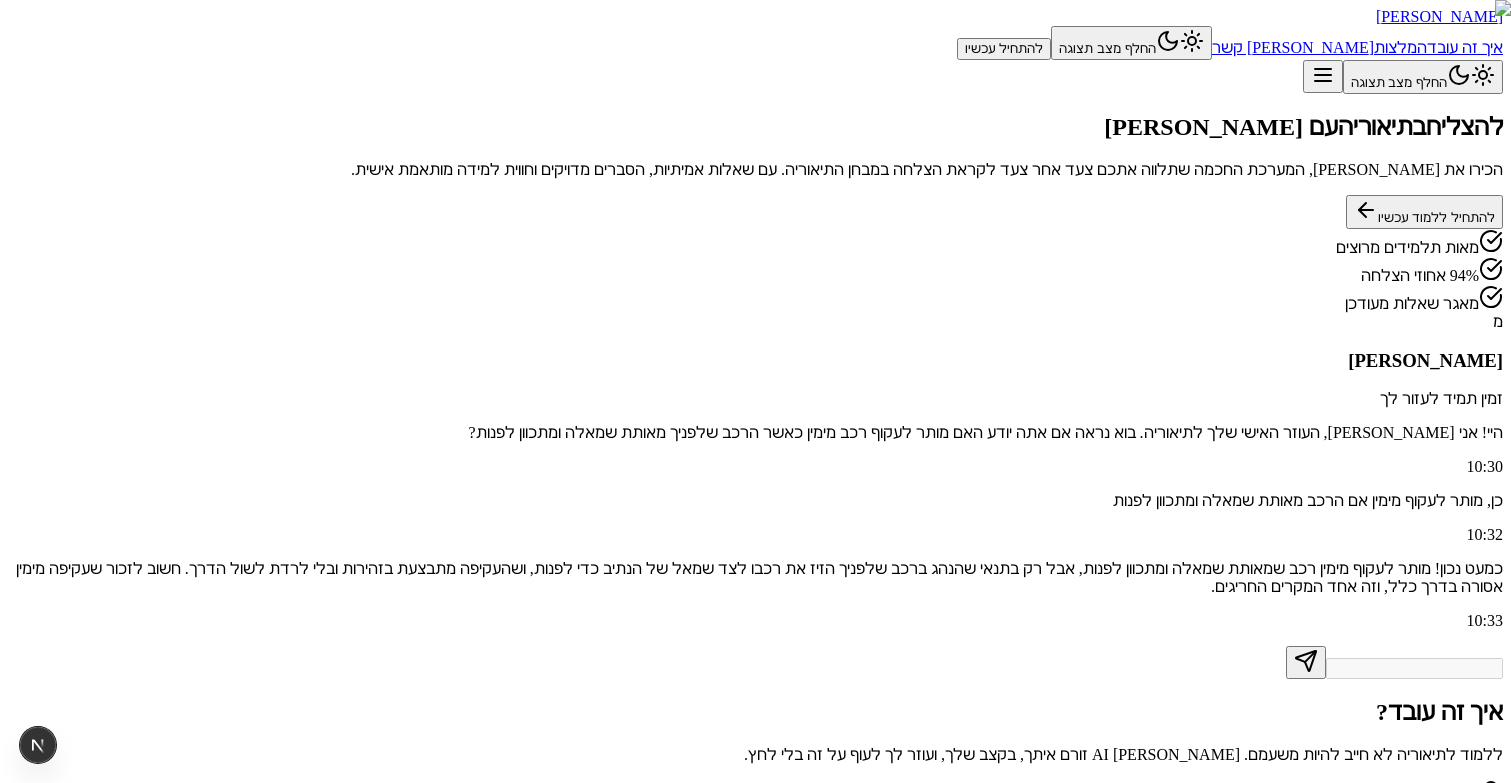 scroll, scrollTop: 0, scrollLeft: 0, axis: both 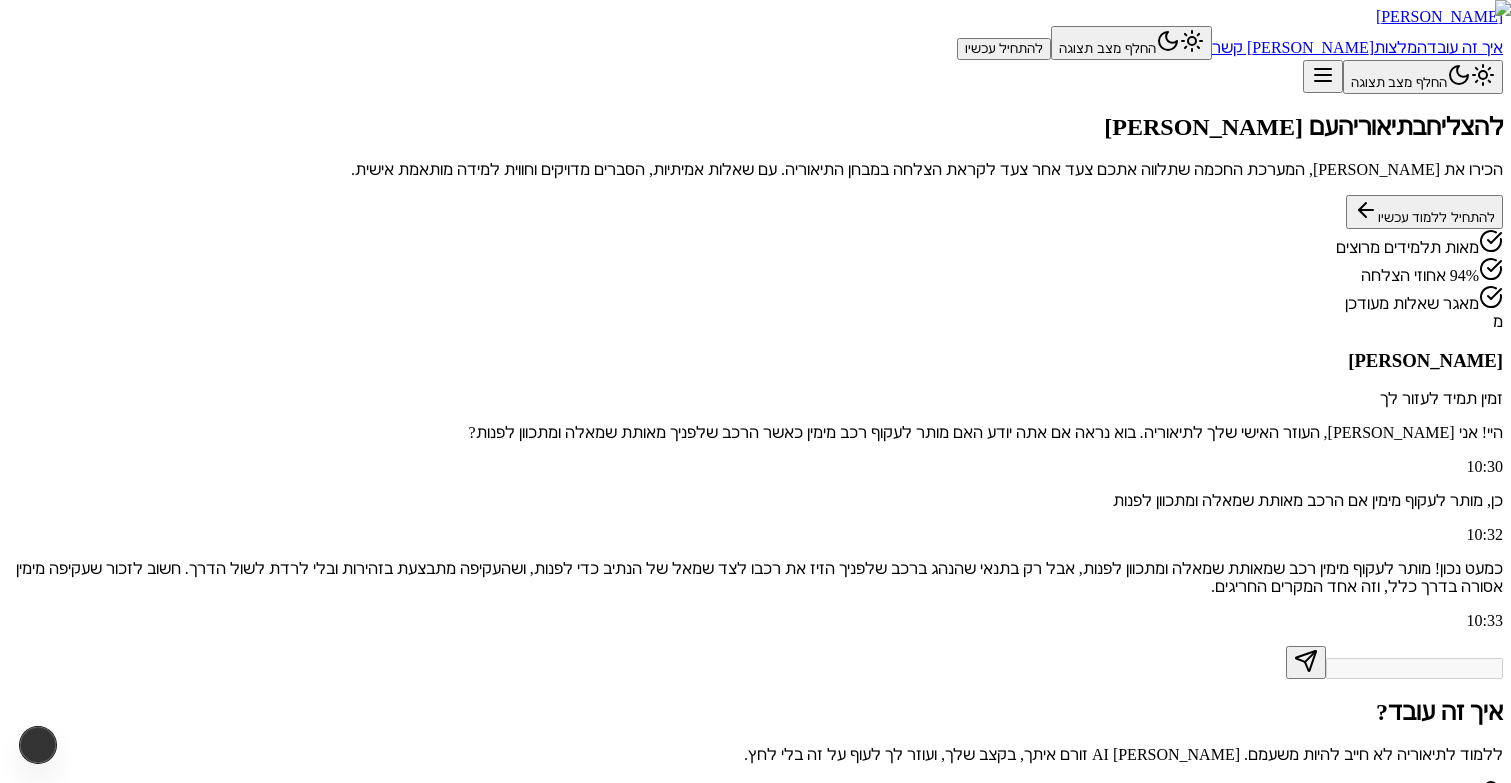 type 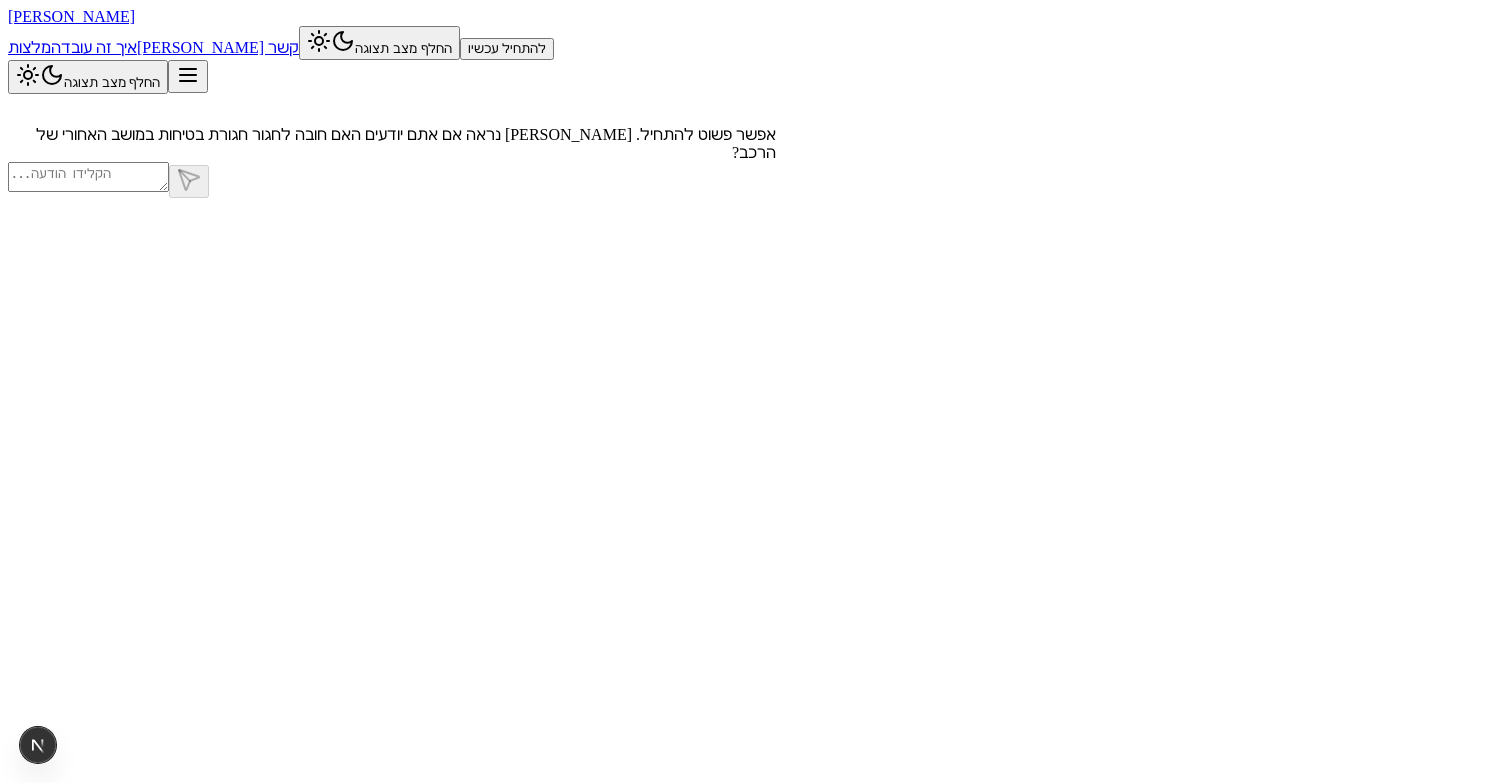 scroll, scrollTop: 65, scrollLeft: 0, axis: vertical 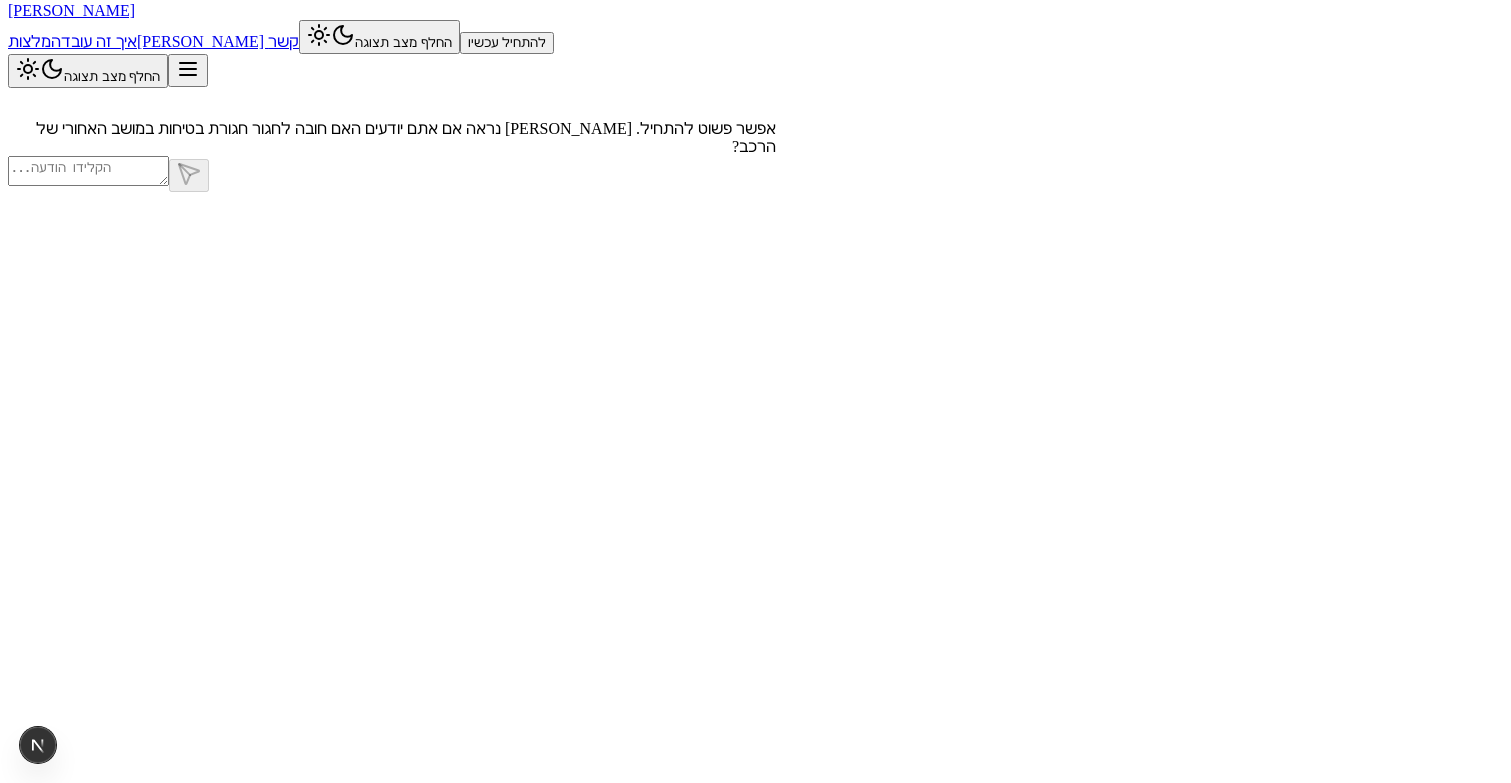 click at bounding box center (88, 171) 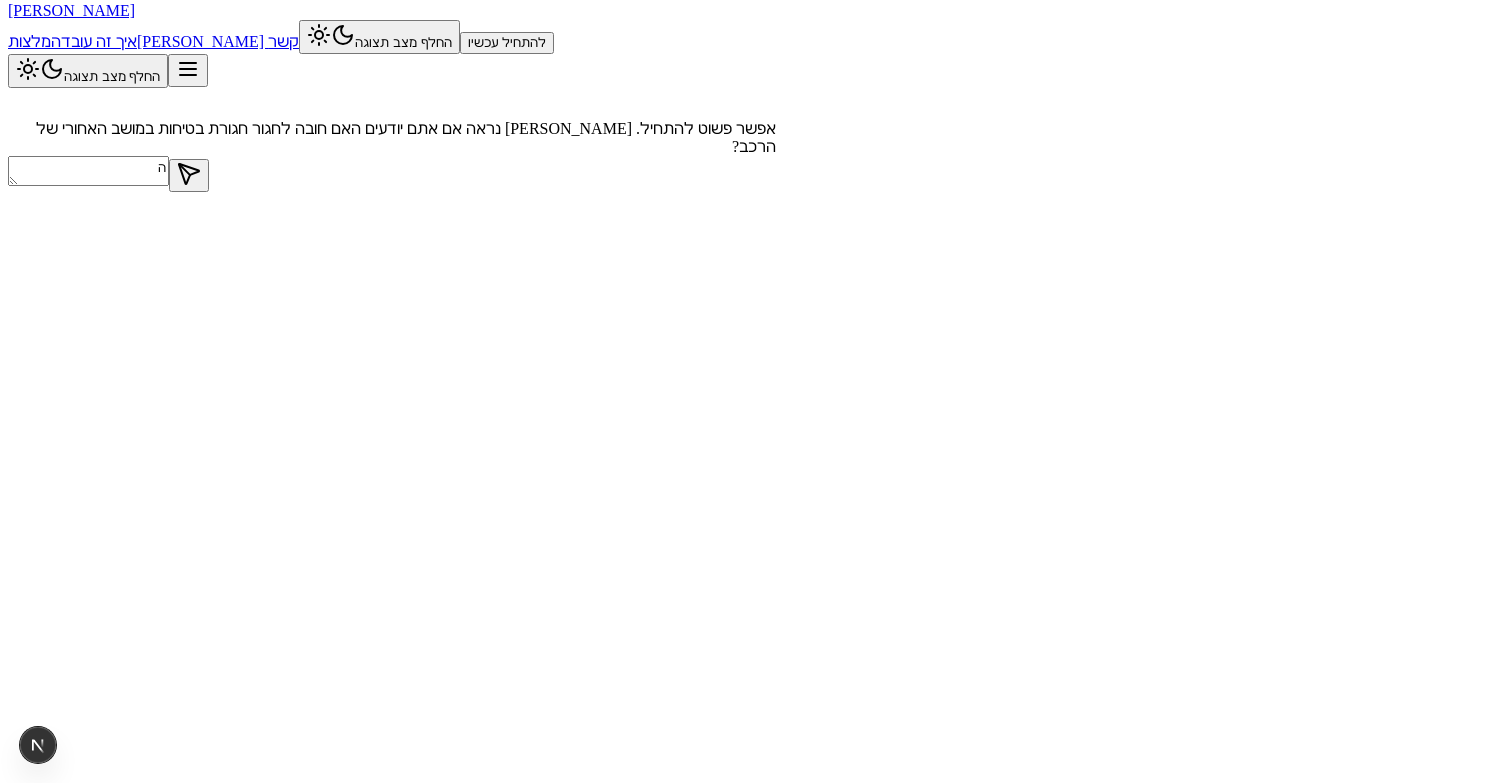 type on "הי" 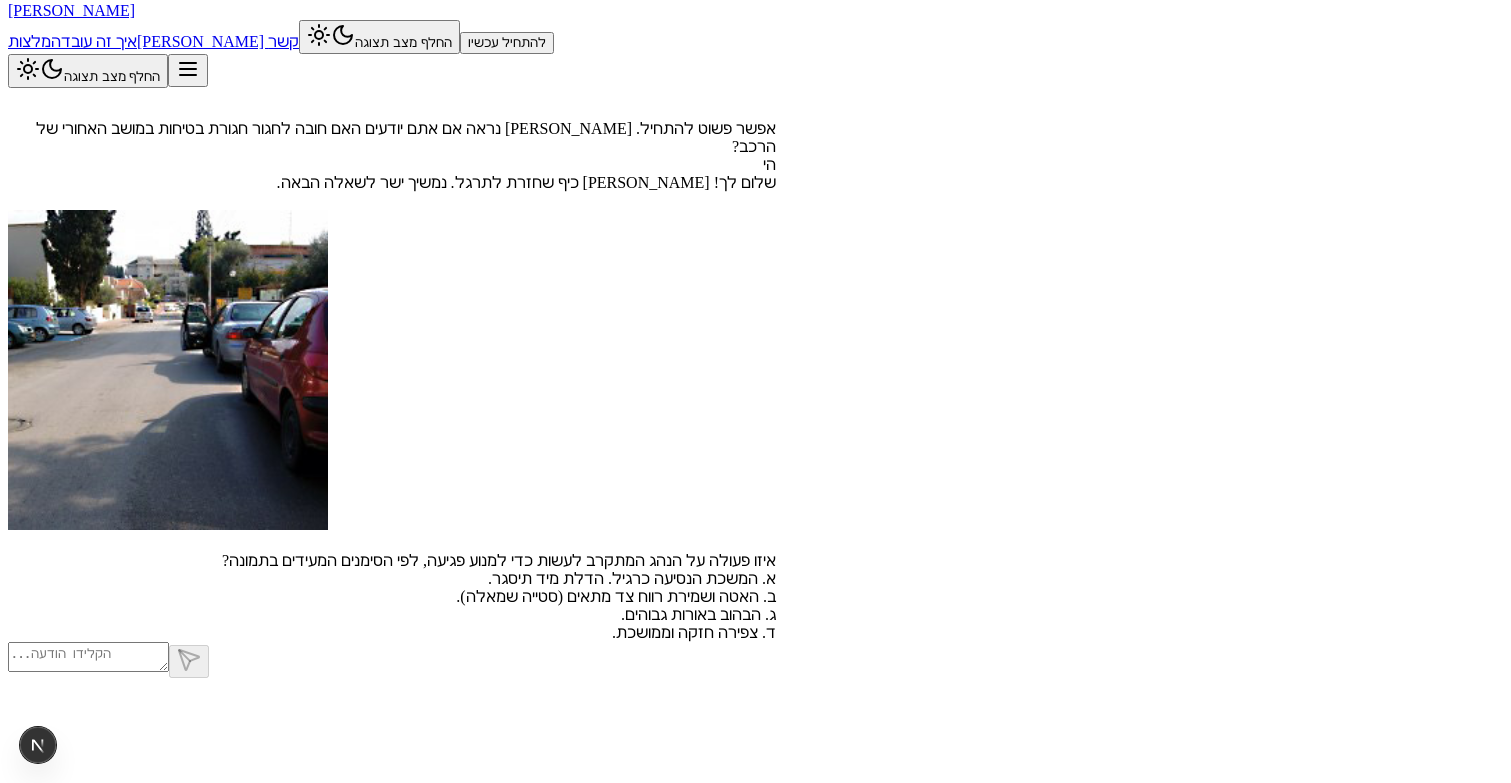 scroll, scrollTop: 225, scrollLeft: 0, axis: vertical 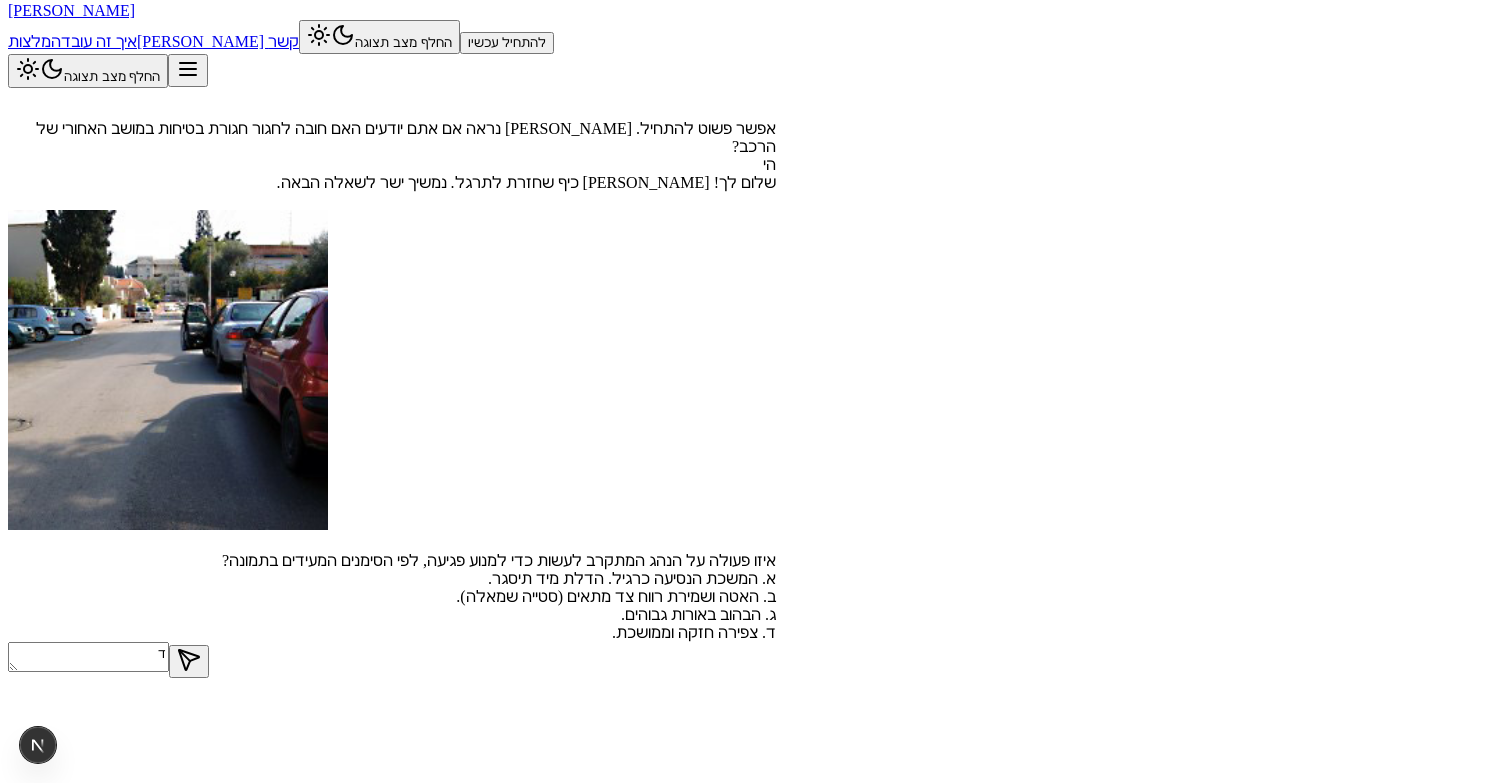 type 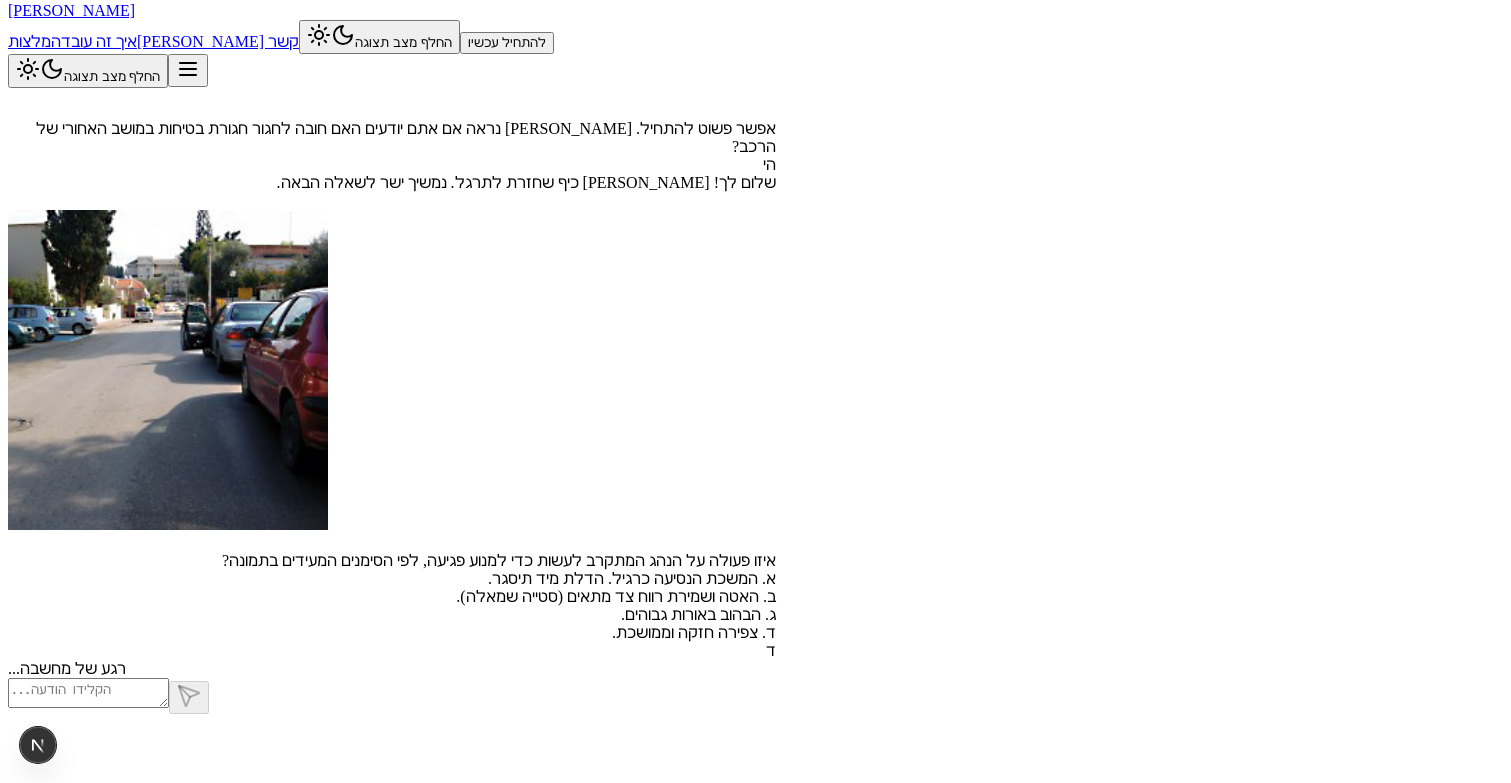 scroll, scrollTop: 369, scrollLeft: 0, axis: vertical 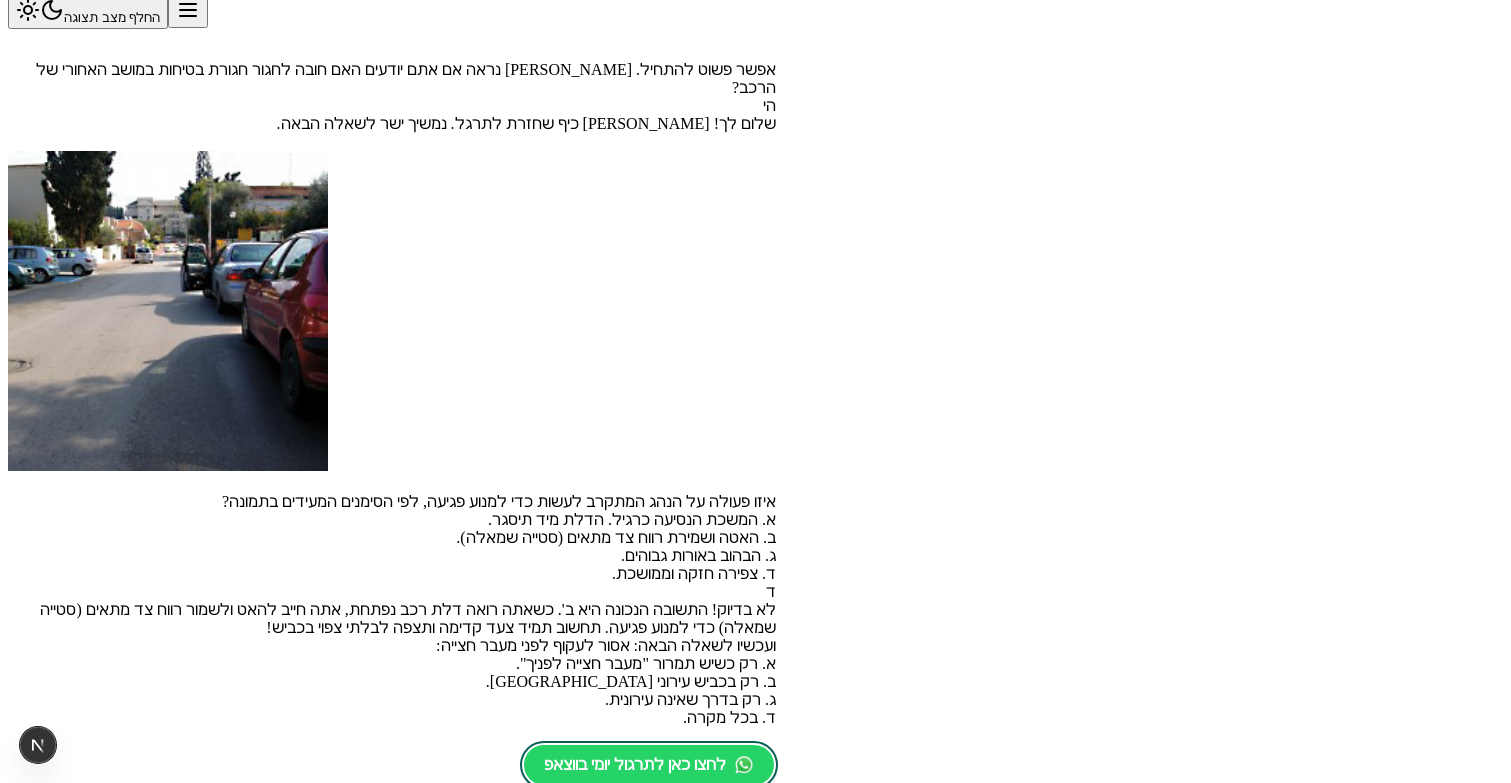 click on "אפשר פשוט להתחיל. בואו נראה אם אתם יודעים האם חובה לחגור חגורת בטיחות במושב האחורי של הרכב?   הי   שלום לך! איזה כיף שחזרת לתרגל. נמשיך ישר לשאלה הבאה.     איזו פעולה על הנהג המתקרב לעשות כדי למנוע פגיעה, לפי הסימנים המעידים בתמונה? א. המשכת הנסיעה כרגיל. הדלת מיד תיסגר. ב. האטה ושמירת רווח צד מתאים (סטייה שמאלה). ג. הבהוב באורות גבוהים. ד. צפירה חזקה וממושכת.   ד   לא בדיוק! התשובה הנכונה היא ב'. כשאתה רואה דלת רכב נפתחת, אתה חייב להאט ולשמור רווח צד מתאים (סטייה שמאלה) כדי למנוע פגיעה. תחשוב תמיד צעד קדימה ותצפה לבלתי צפוי בכביש! א. רק כשיש תמרור "מעבר חצייה לפניך"." at bounding box center (392, 416) 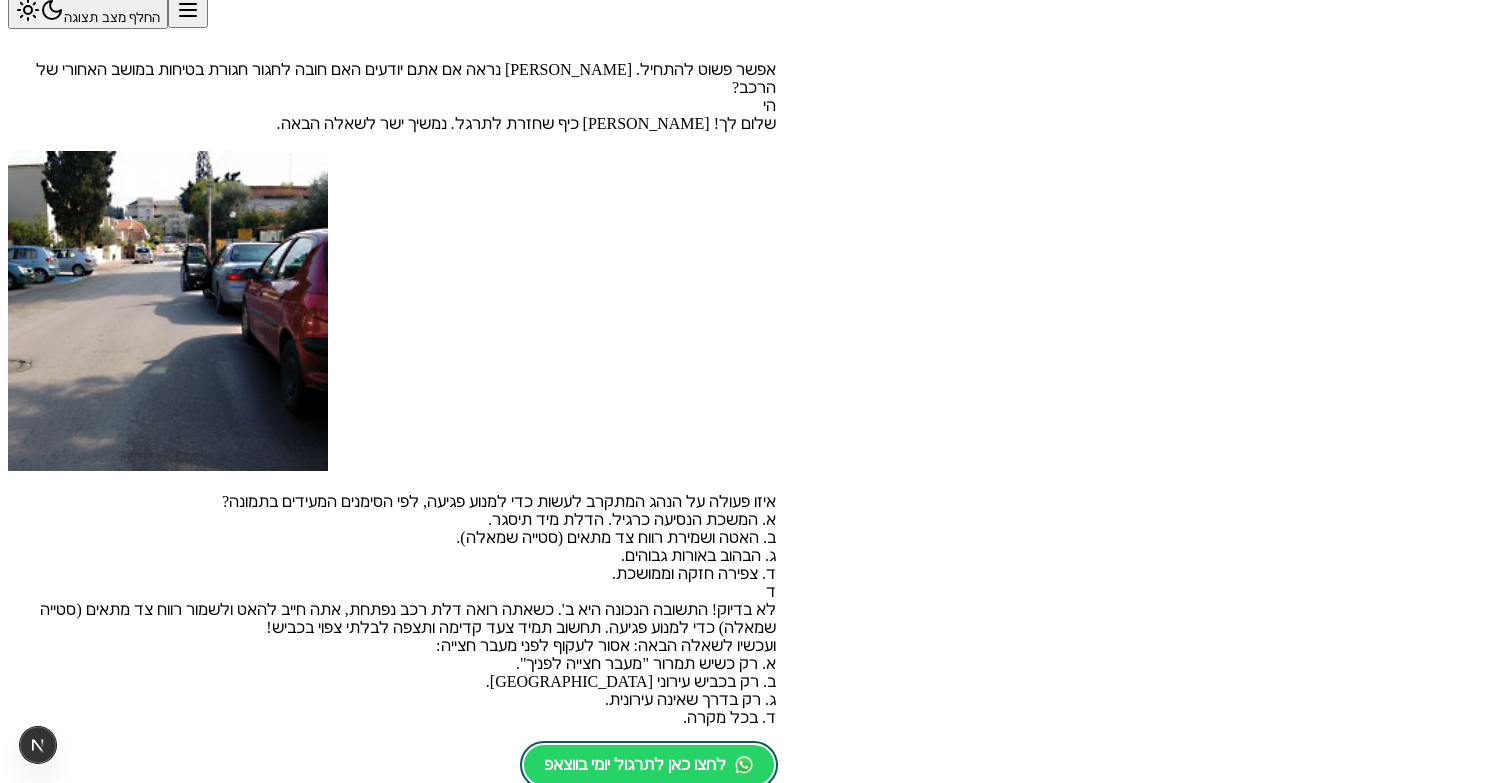 scroll, scrollTop: 617, scrollLeft: 0, axis: vertical 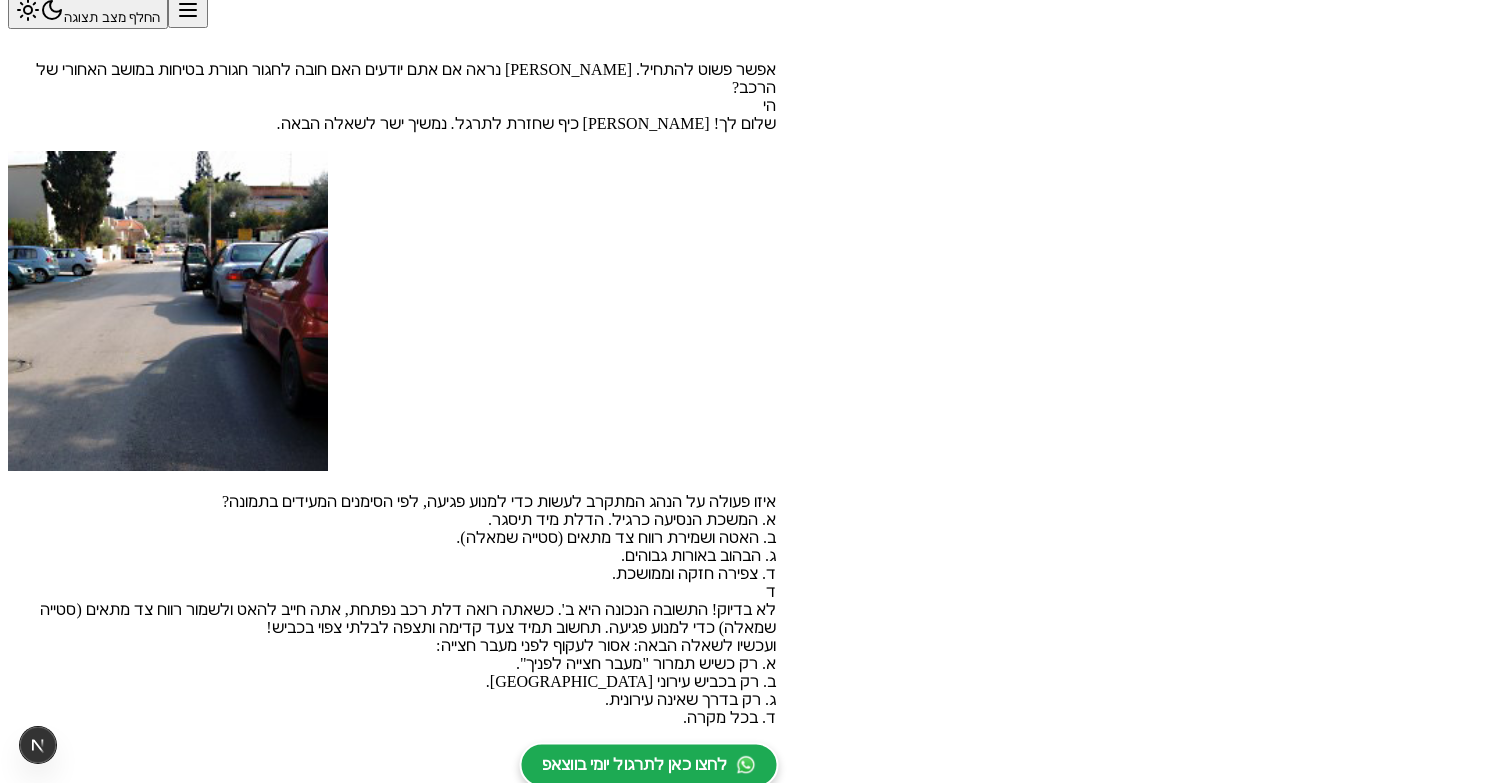 click on "לחצו כאן לתרגול יומי בווצאפ" at bounding box center [635, 765] 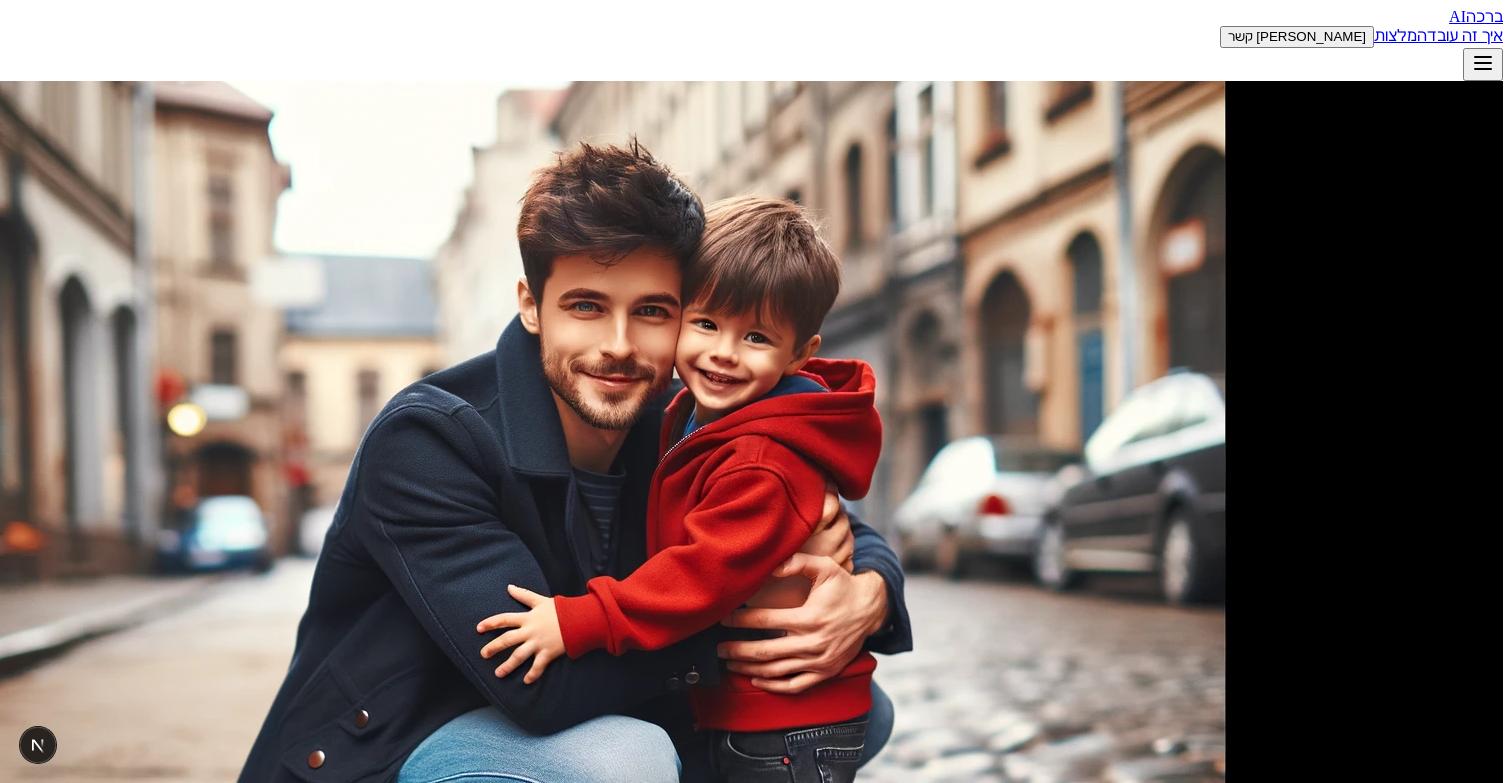 scroll, scrollTop: 0, scrollLeft: 0, axis: both 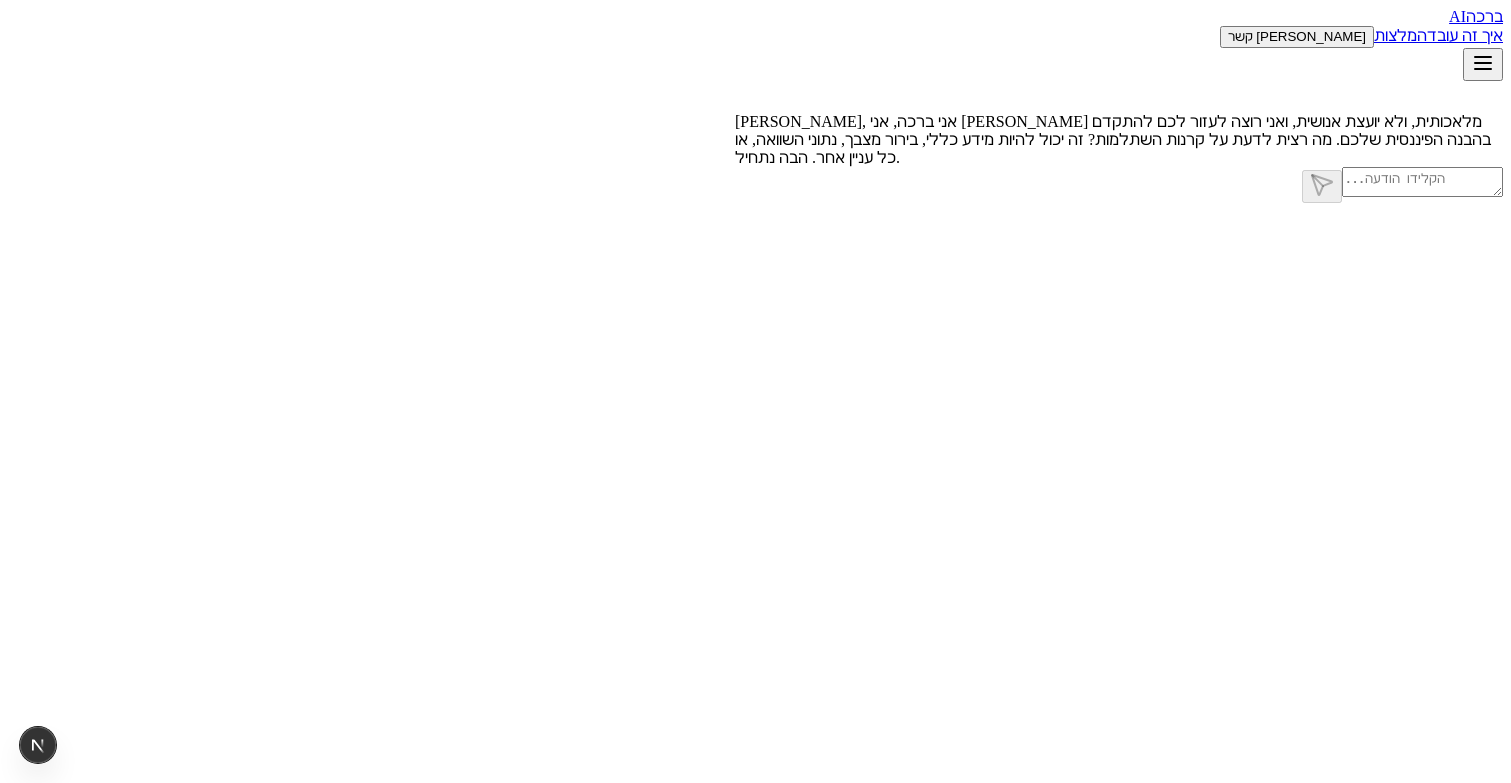 click at bounding box center [1119, 185] 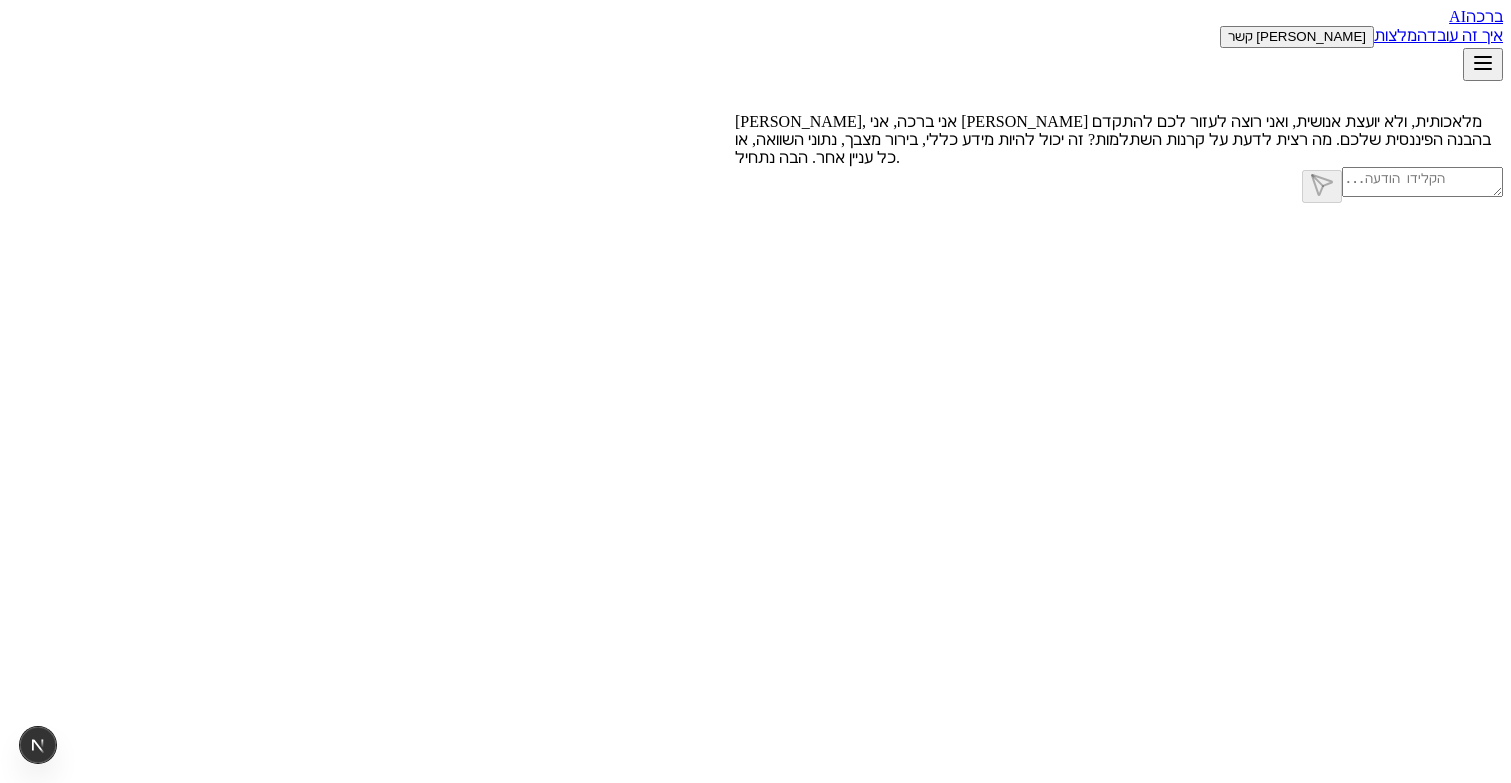 click at bounding box center [1422, 182] 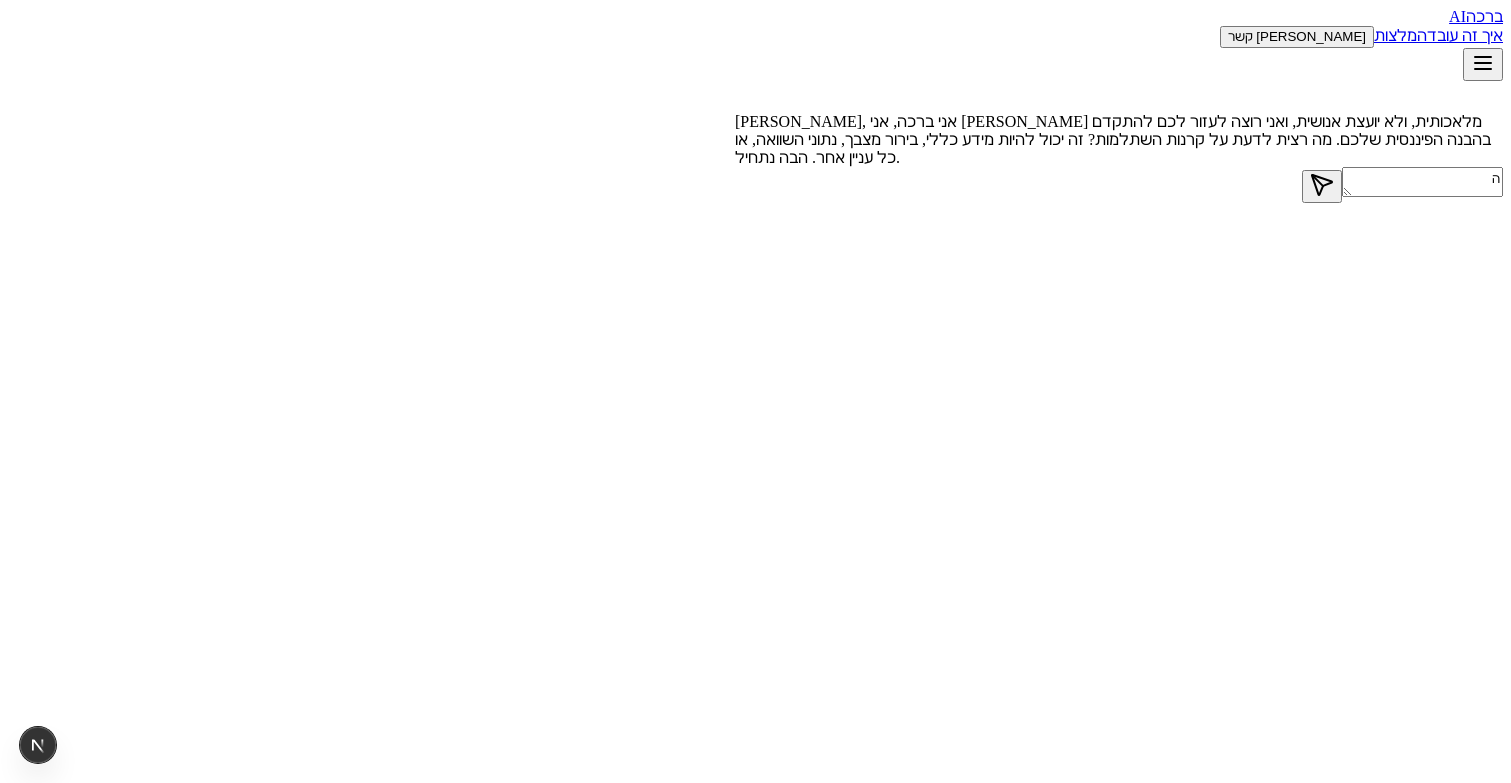 type on "הי" 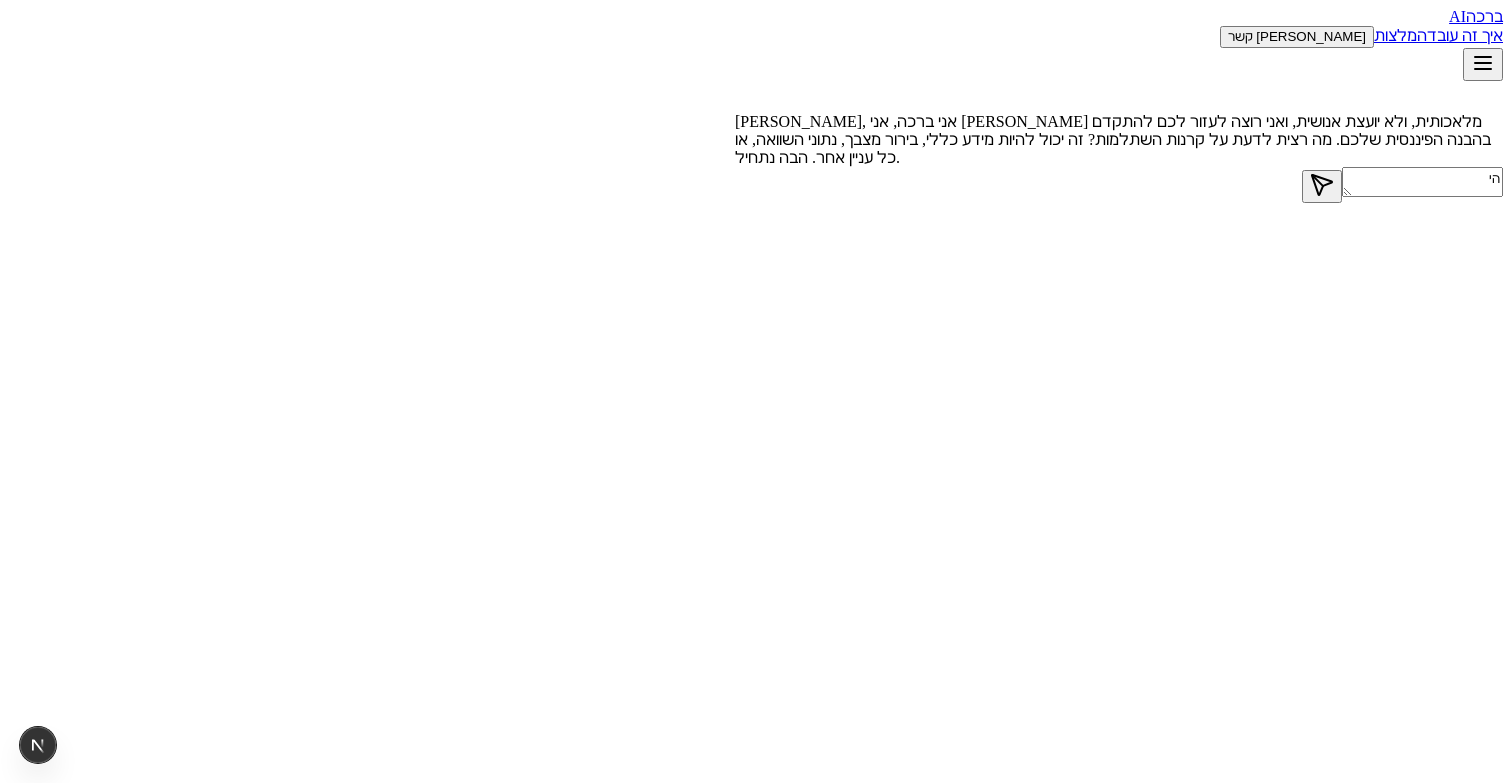 type 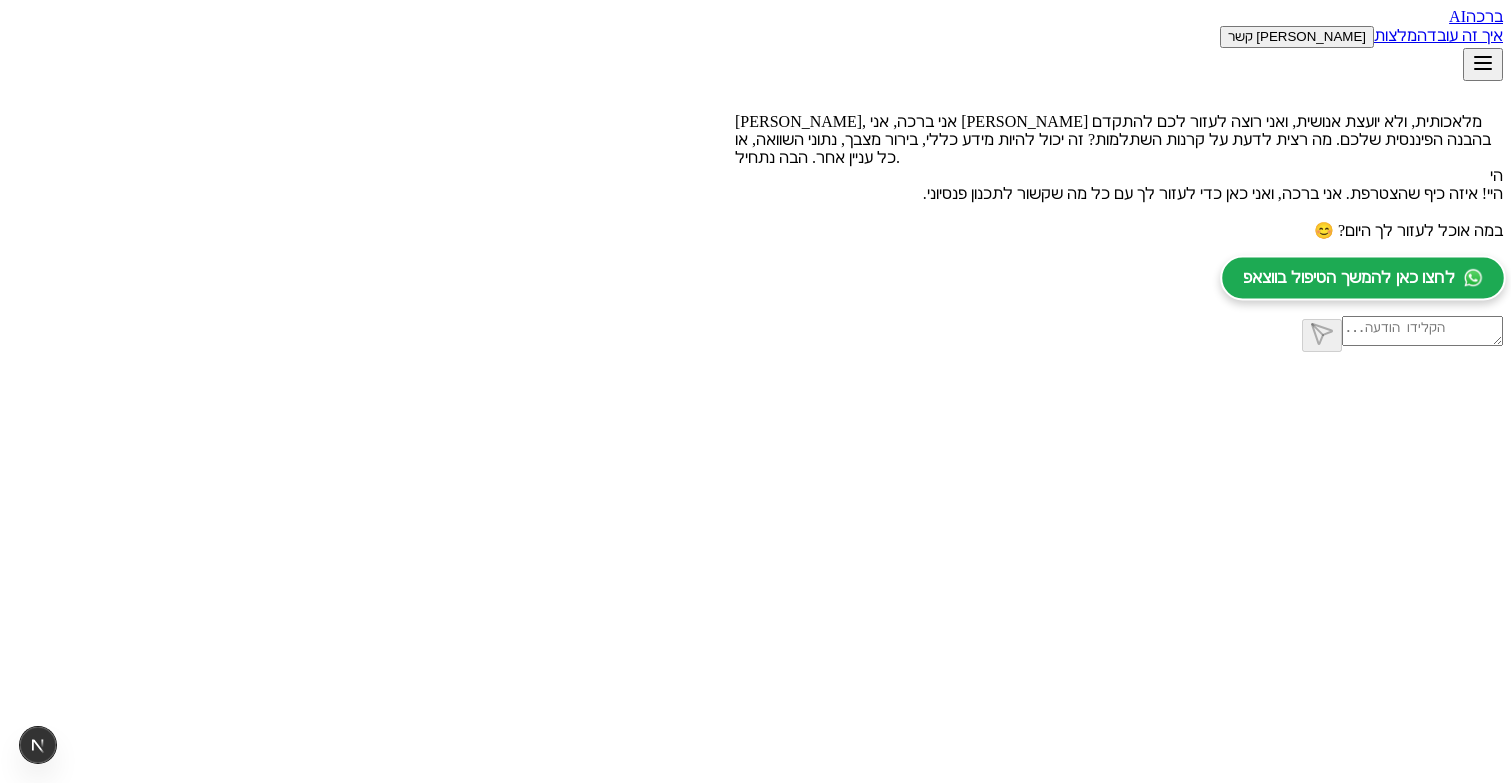 click on "לחצו כאן להמשך הטיפול בווצאפ" at bounding box center [1349, 278] 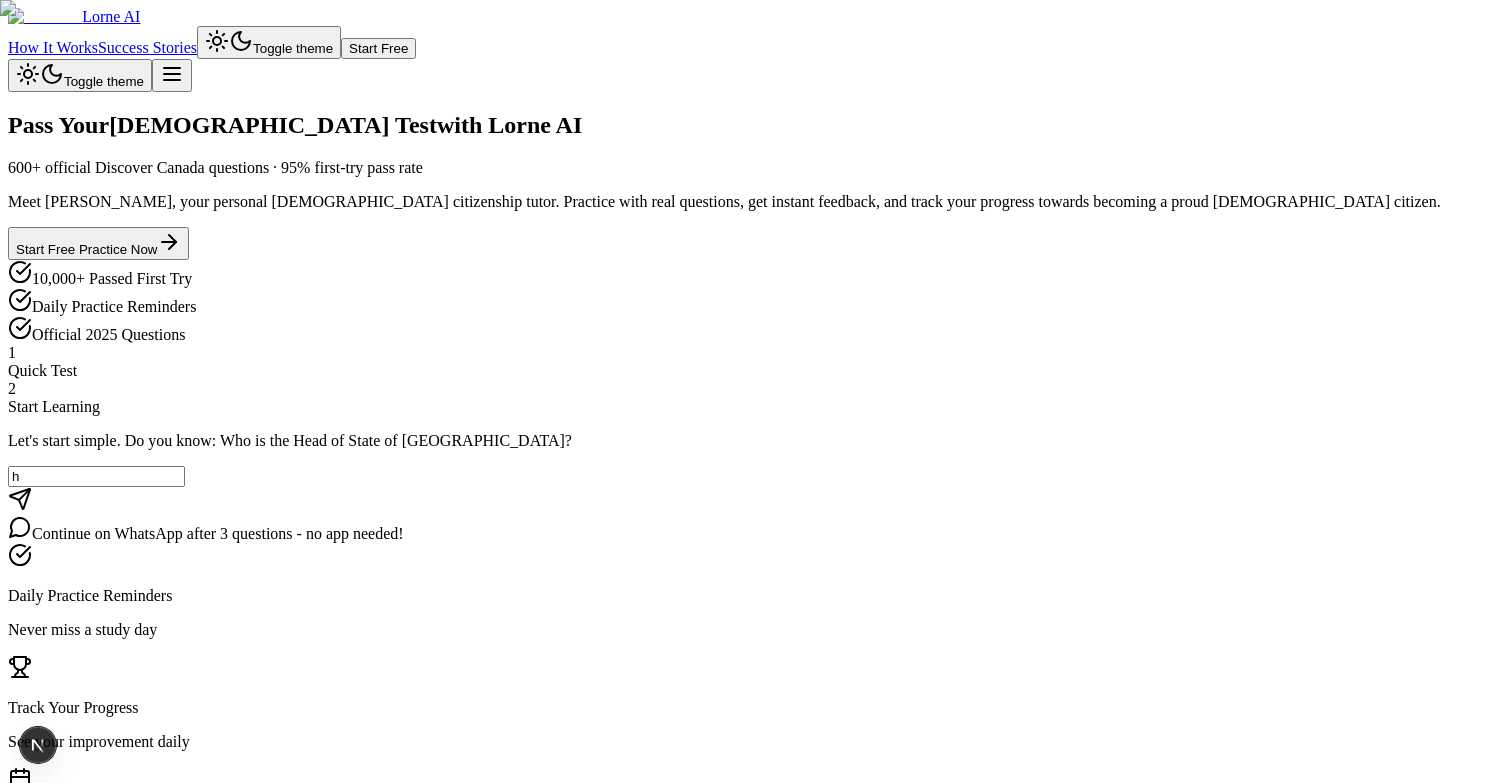 scroll, scrollTop: 0, scrollLeft: 0, axis: both 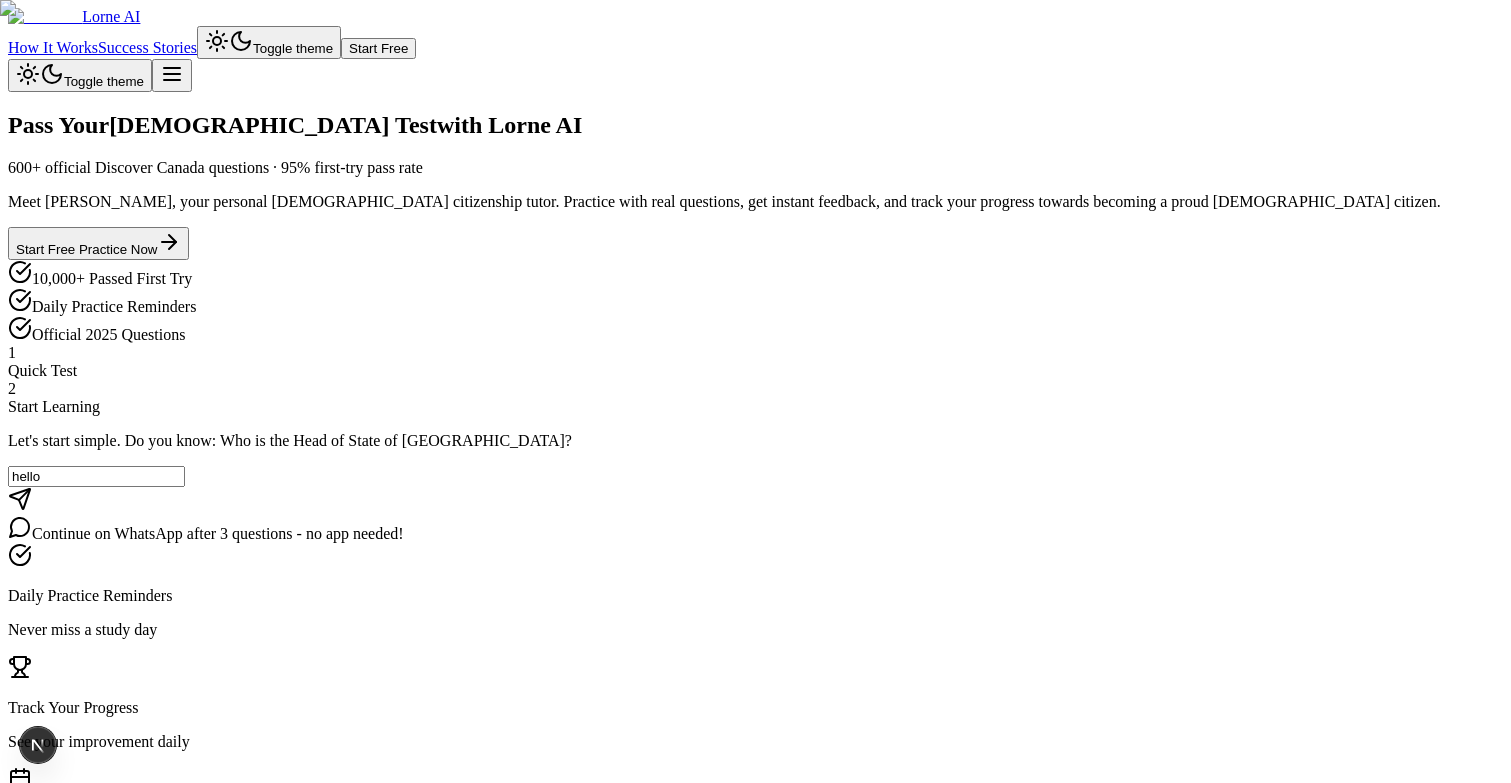 type on "hello" 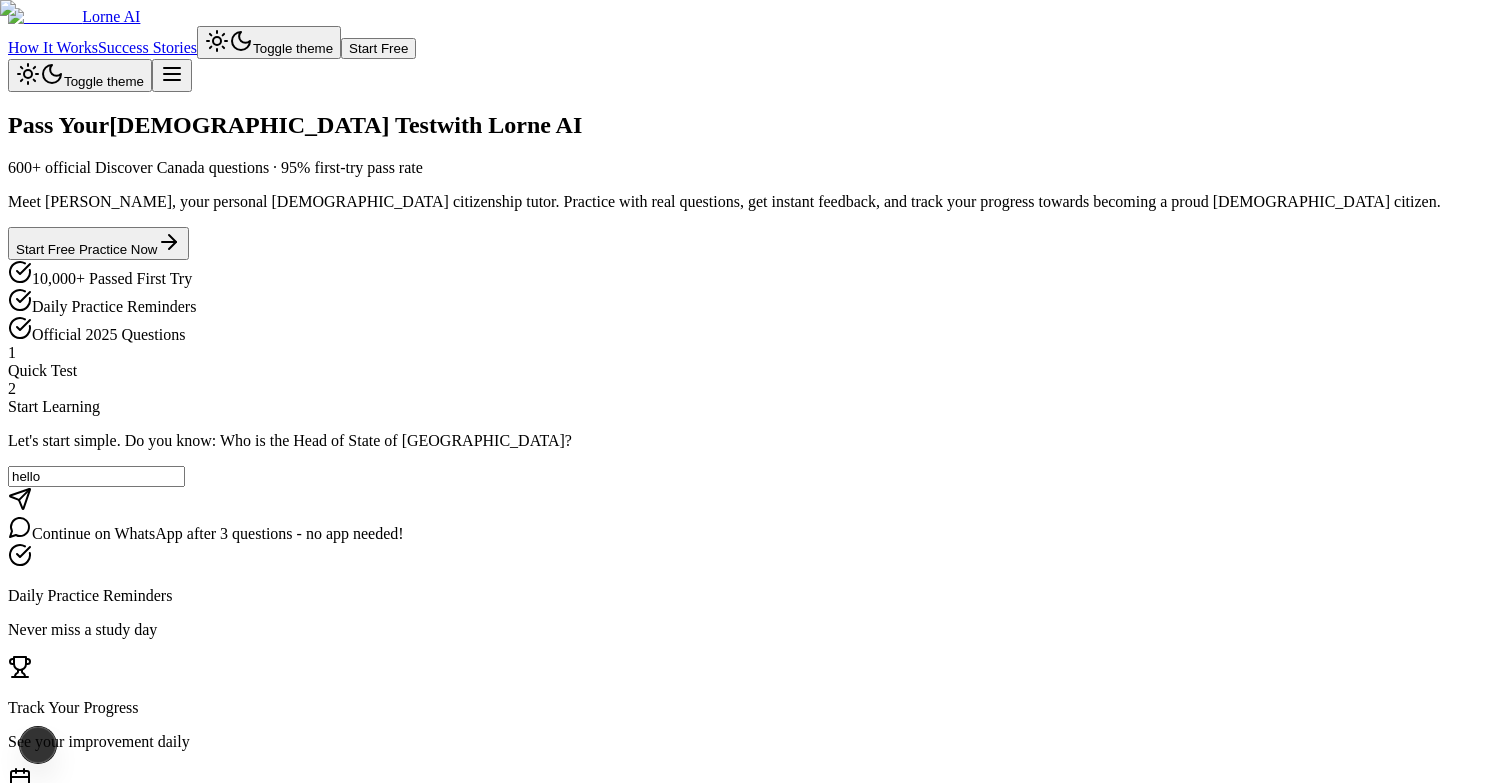 scroll, scrollTop: 65, scrollLeft: 0, axis: vertical 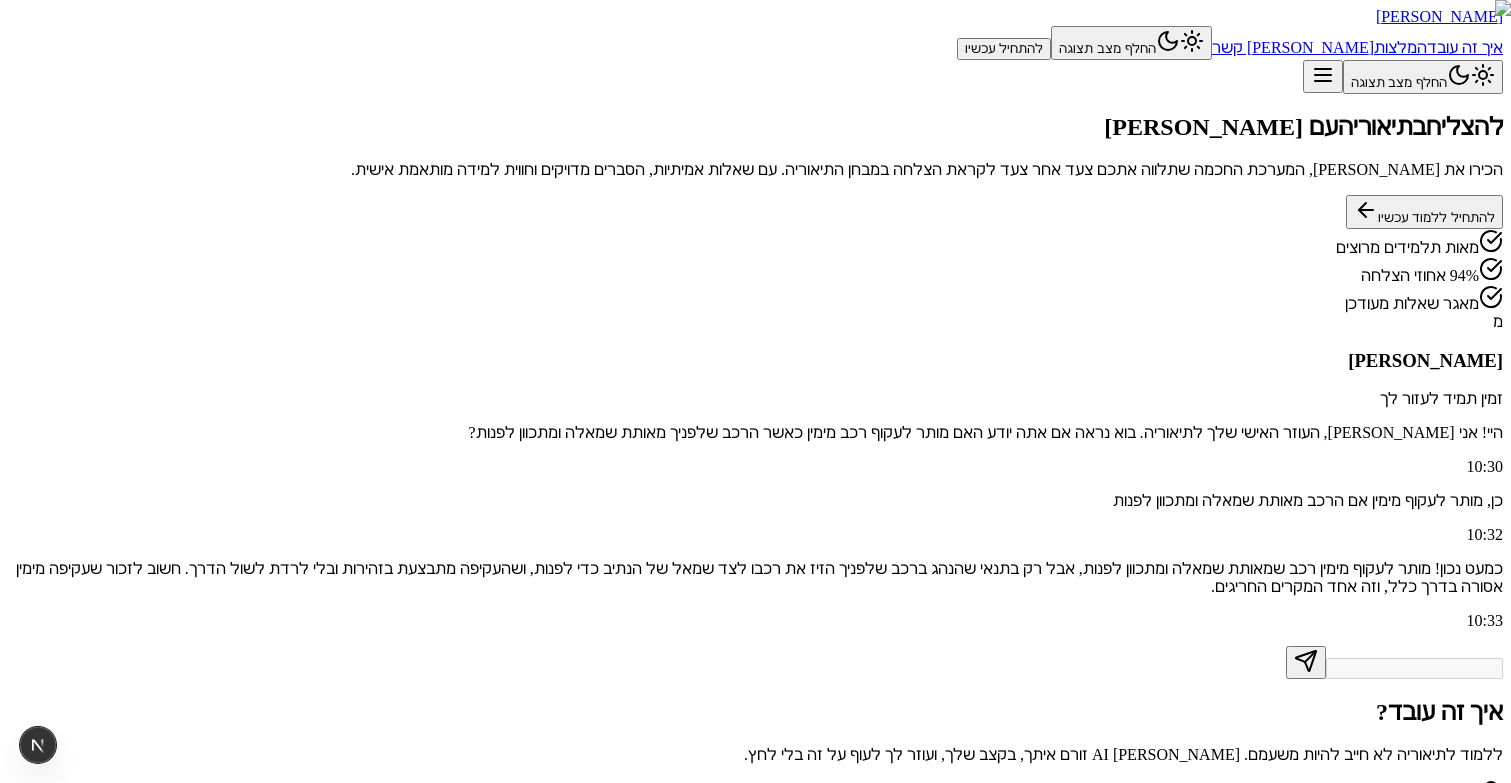 click on "להתחיל ללמוד עכשיו" at bounding box center [1424, 212] 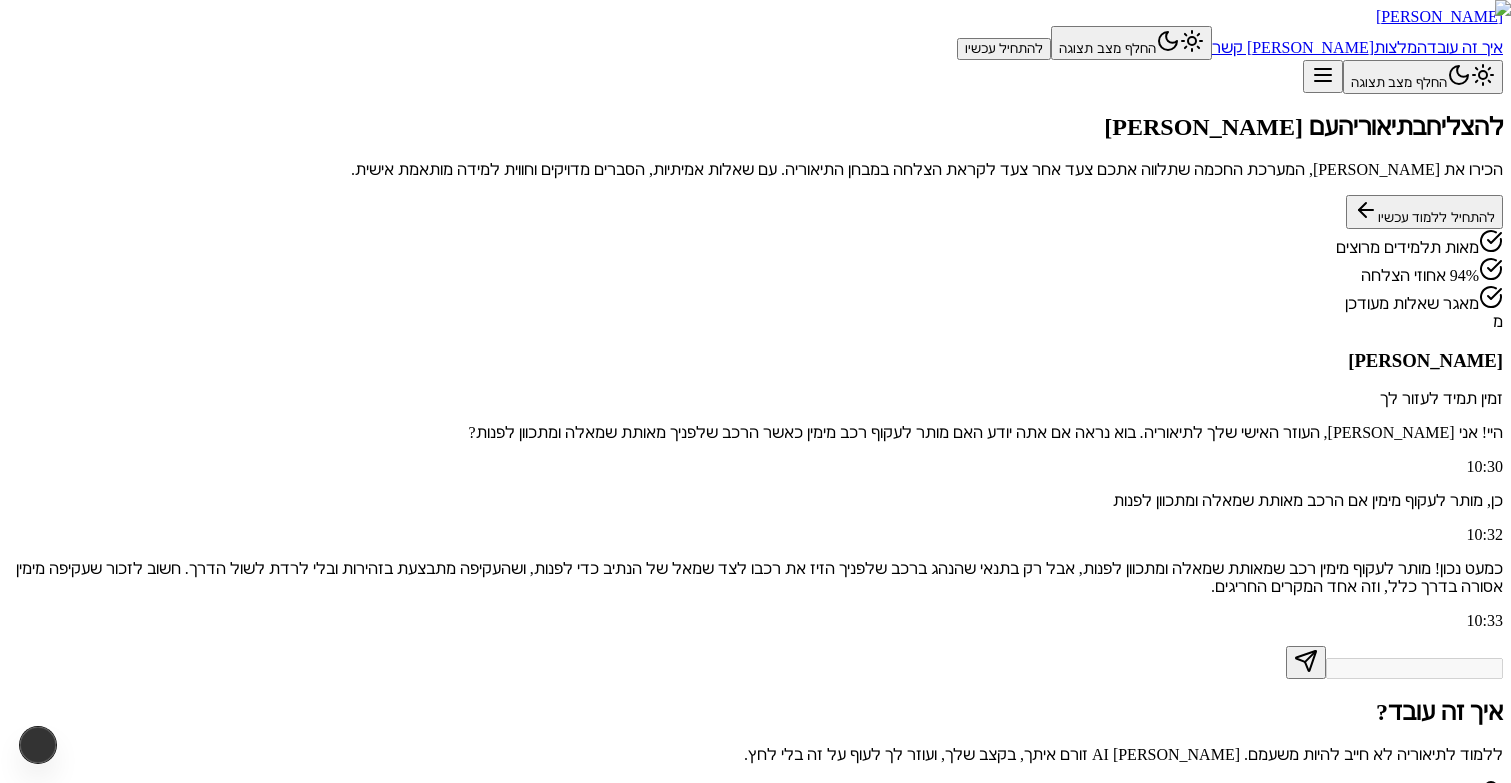 scroll, scrollTop: 65, scrollLeft: 0, axis: vertical 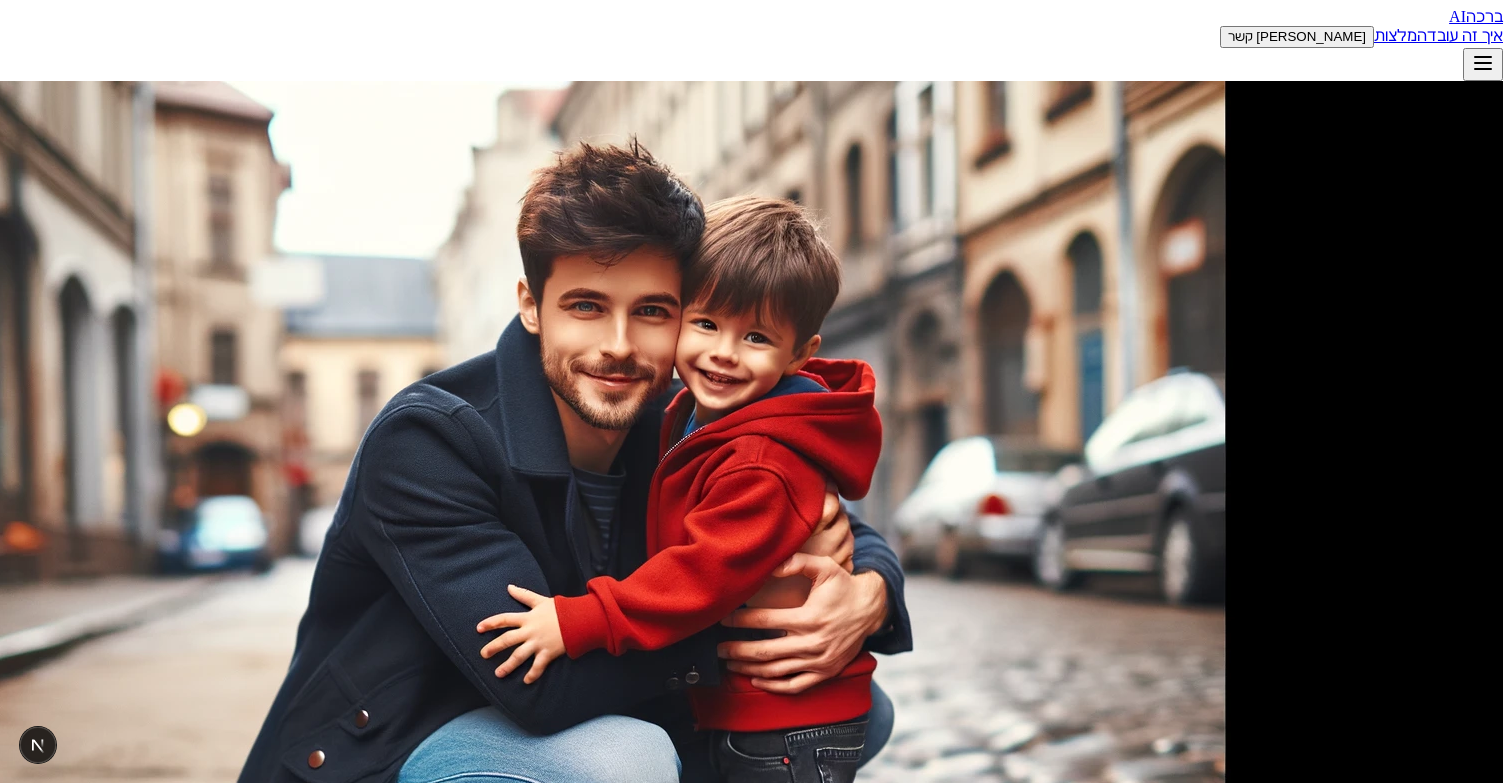 click on "התחילו בשיחה" at bounding box center (1455, 1250) 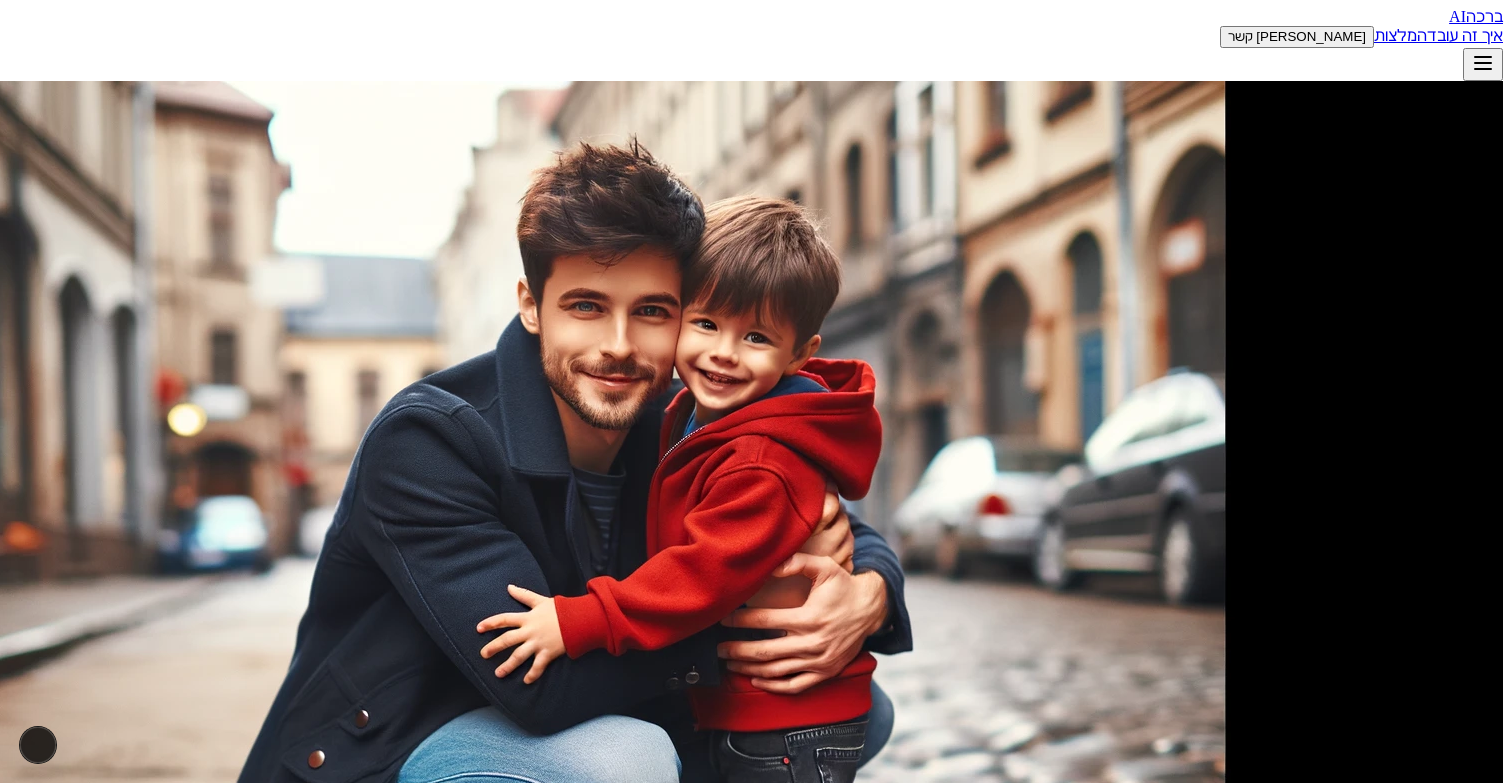 type 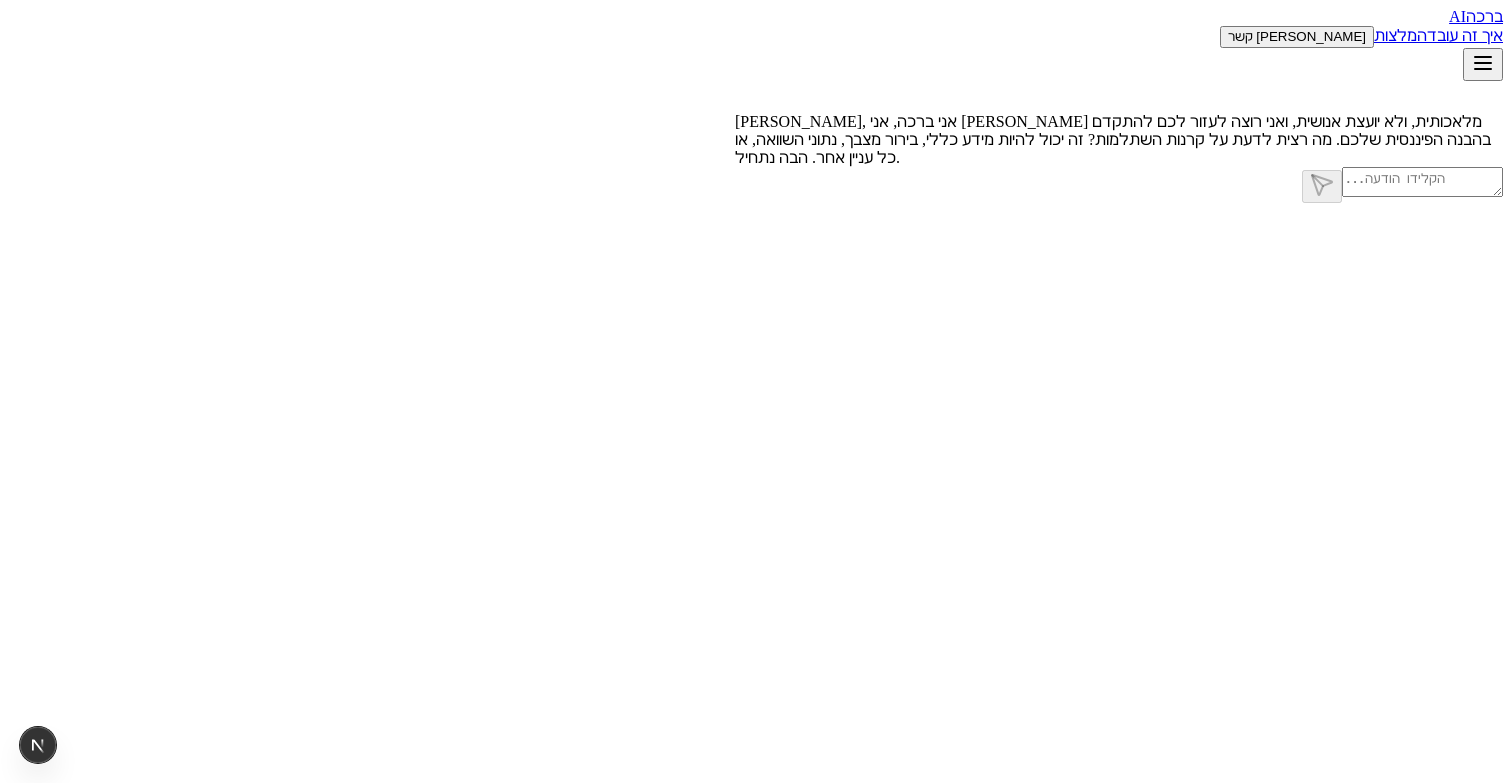 scroll, scrollTop: 0, scrollLeft: 0, axis: both 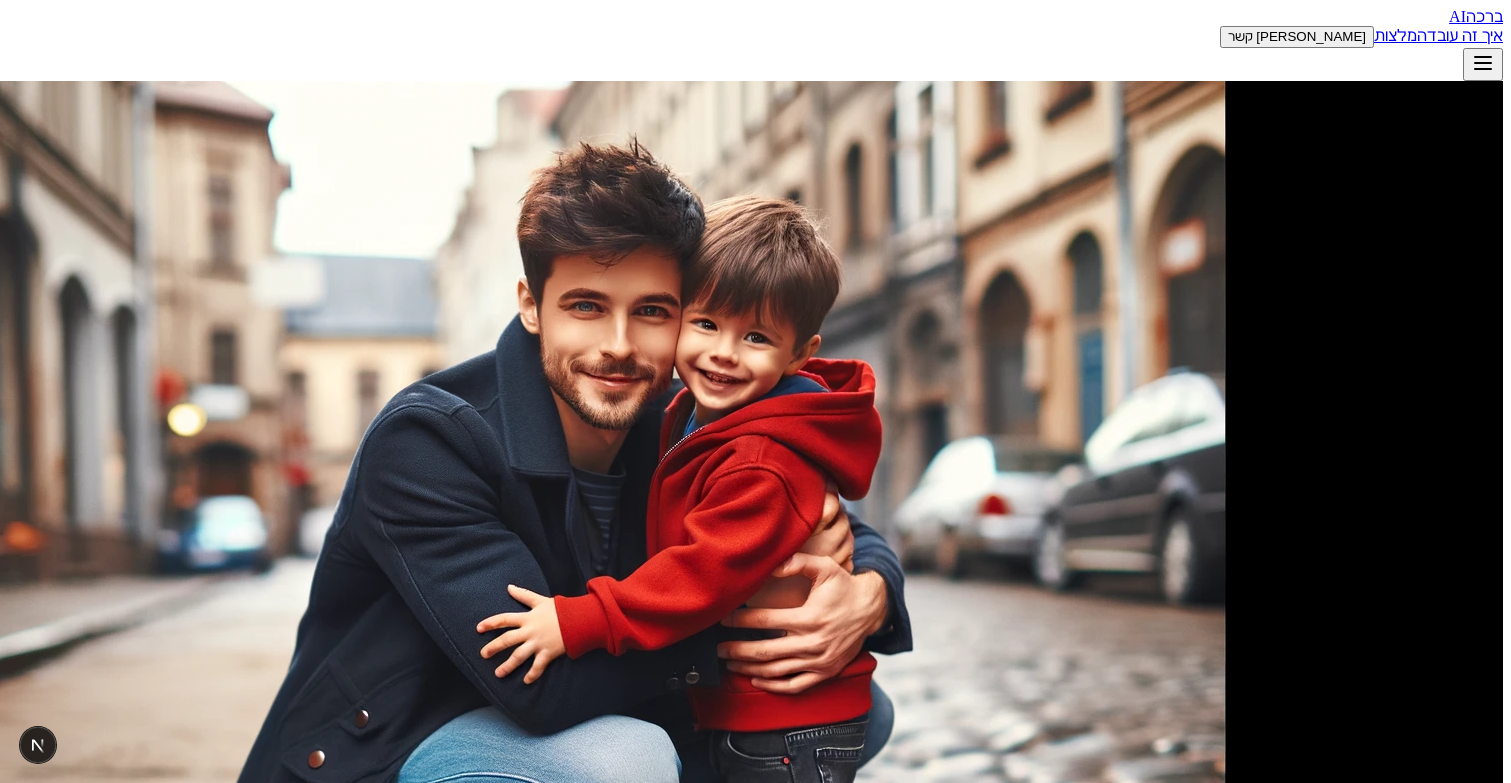 click on "התחילו בשיחה" at bounding box center [1455, 1250] 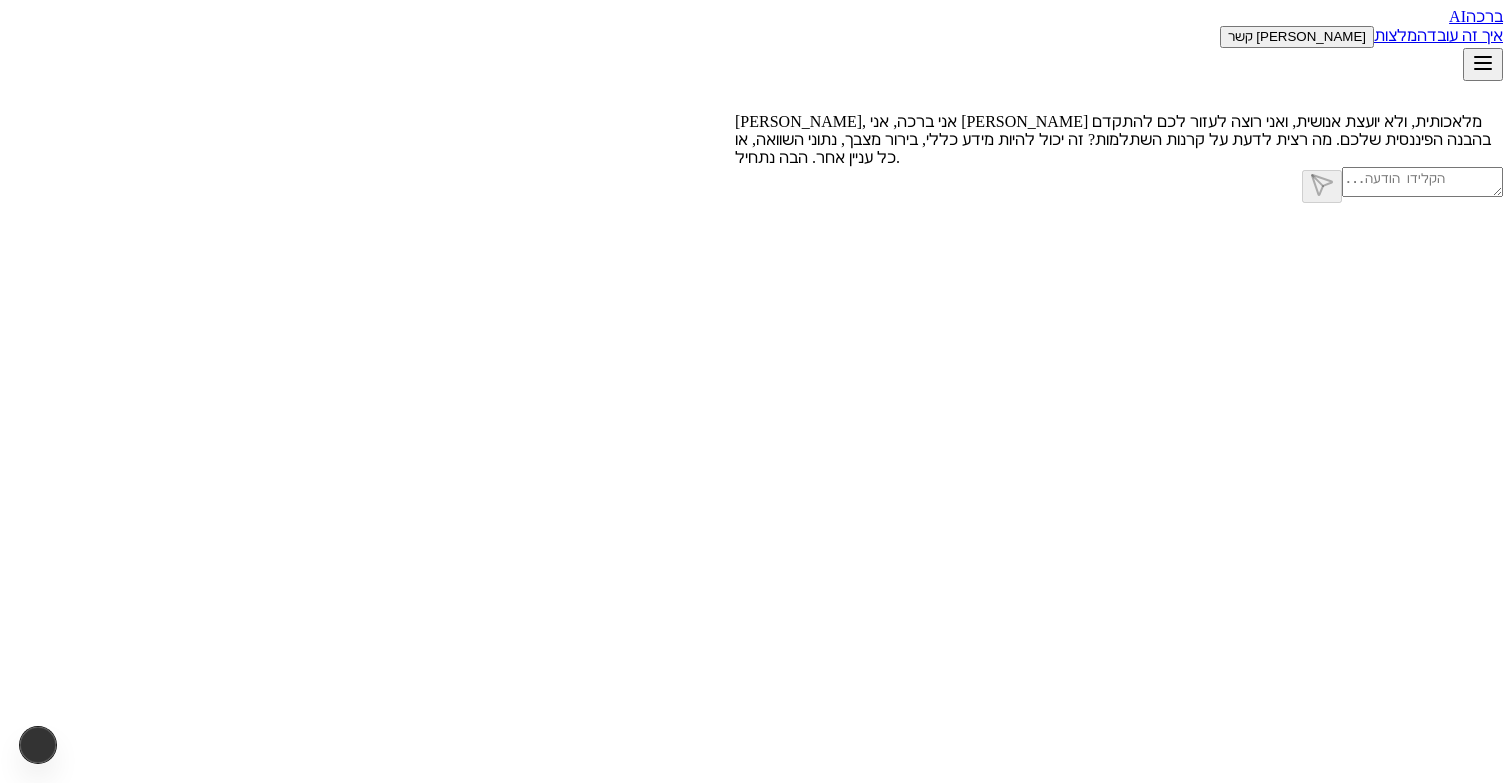 scroll, scrollTop: 65, scrollLeft: 0, axis: vertical 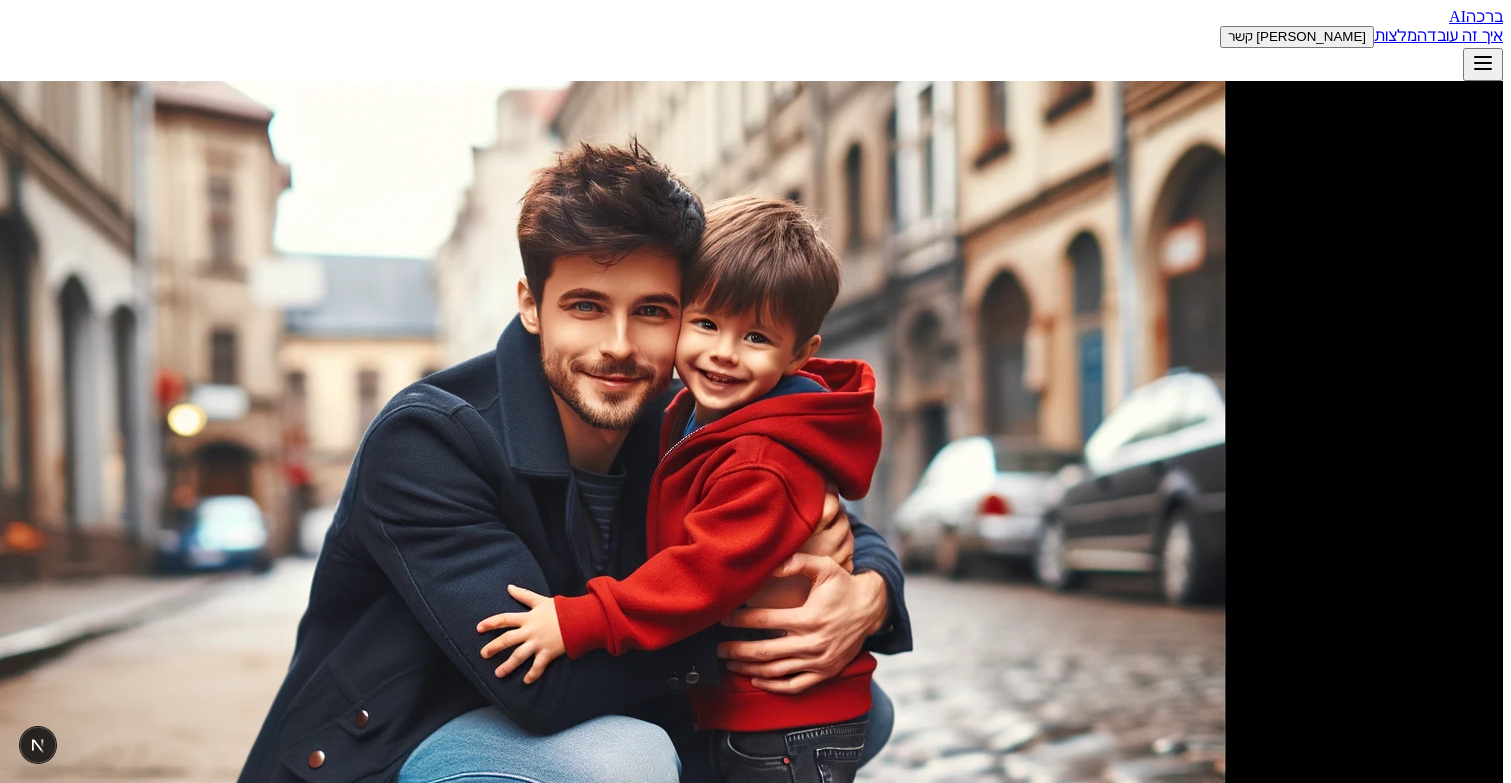 click on "התחילו בשיחה" at bounding box center [1455, 1250] 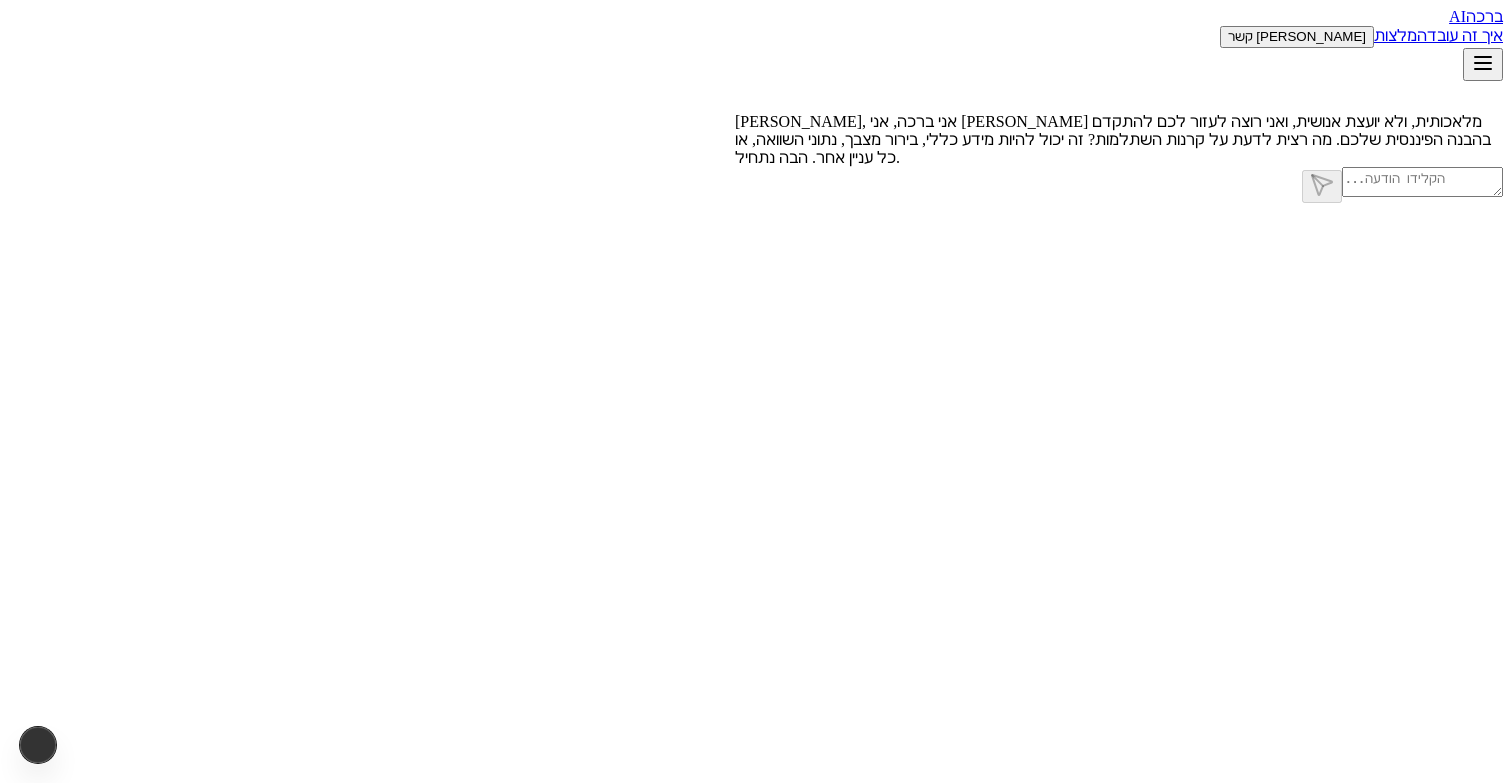 scroll, scrollTop: 65, scrollLeft: 0, axis: vertical 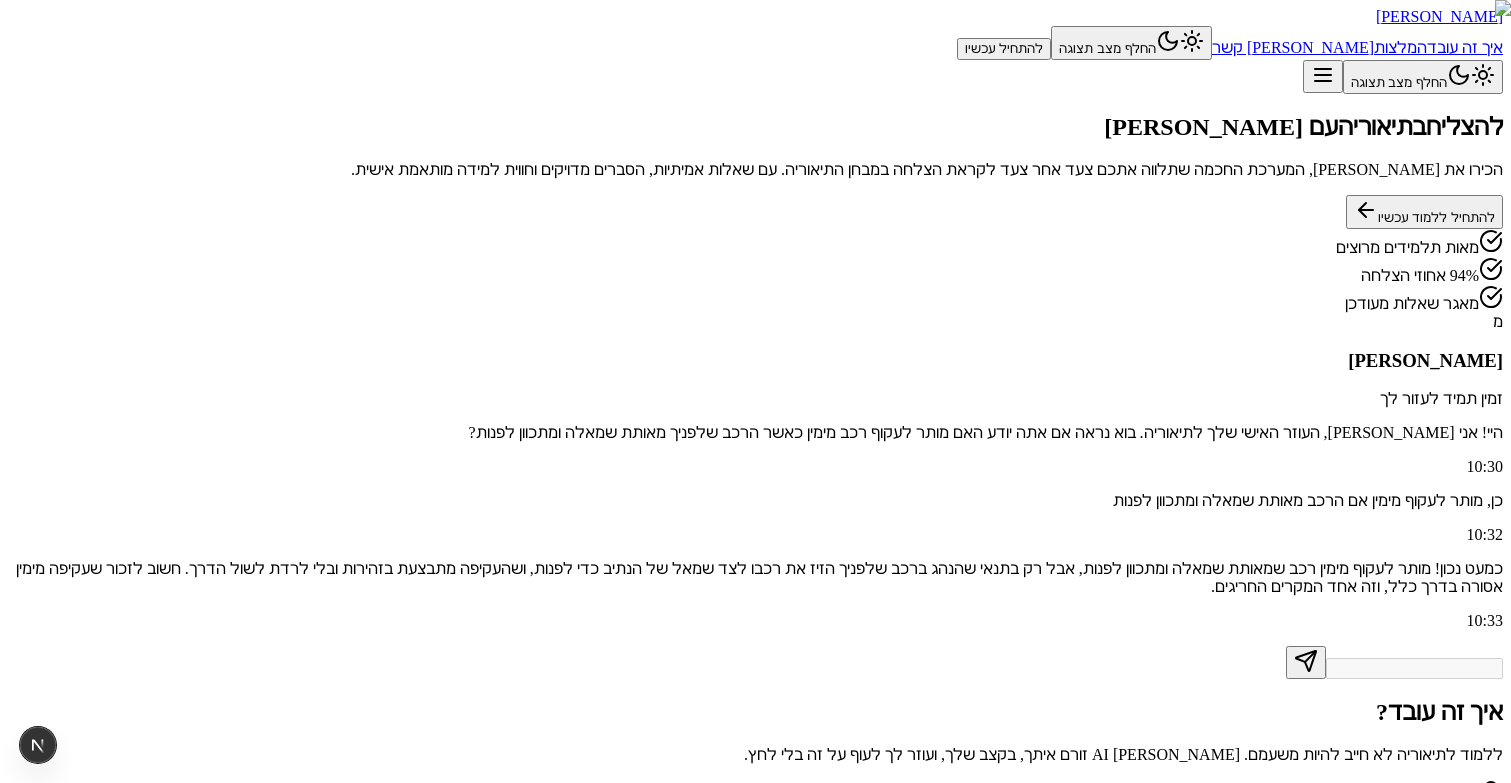 click on "להתחיל ללמוד עכשיו" at bounding box center [1424, 212] 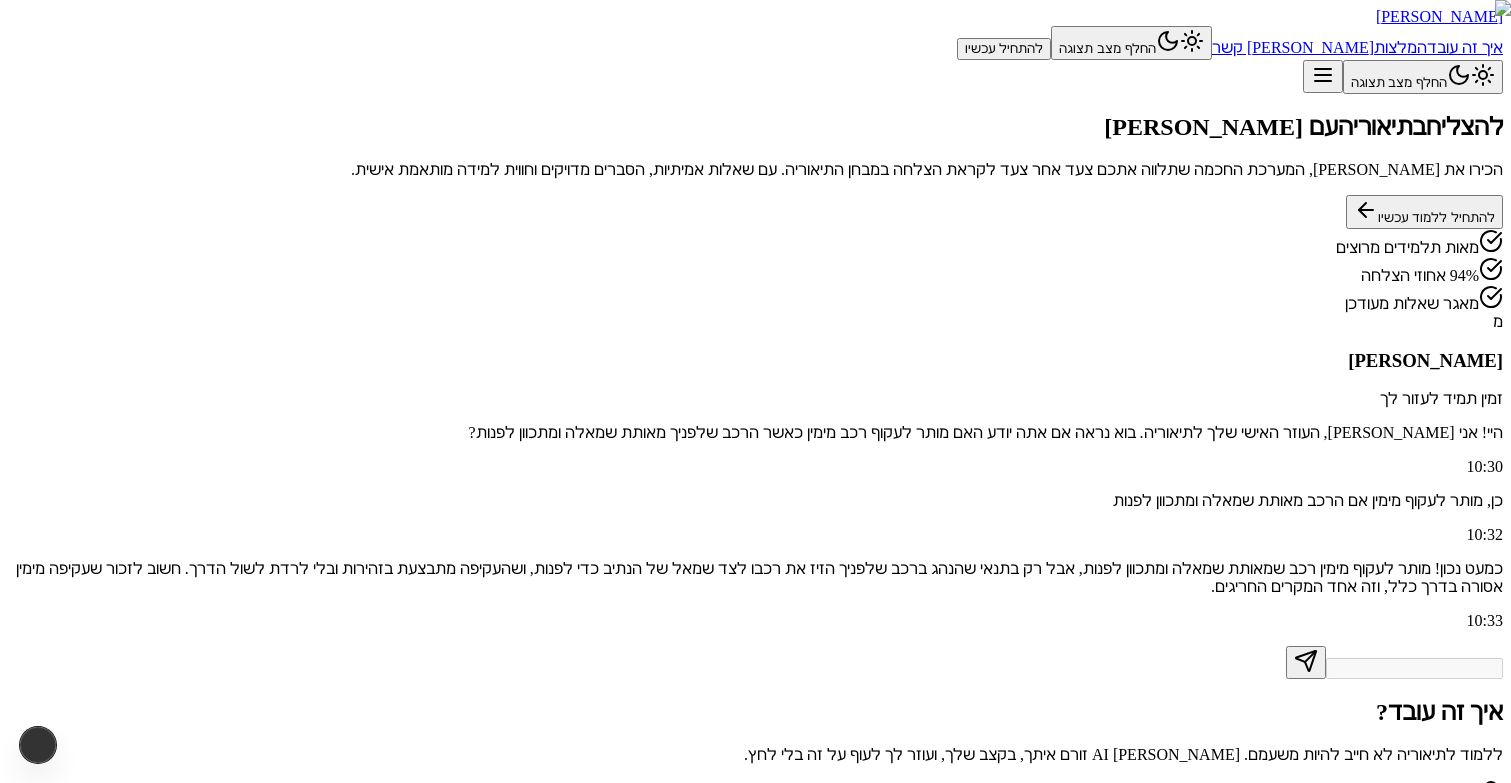 scroll, scrollTop: 65, scrollLeft: 0, axis: vertical 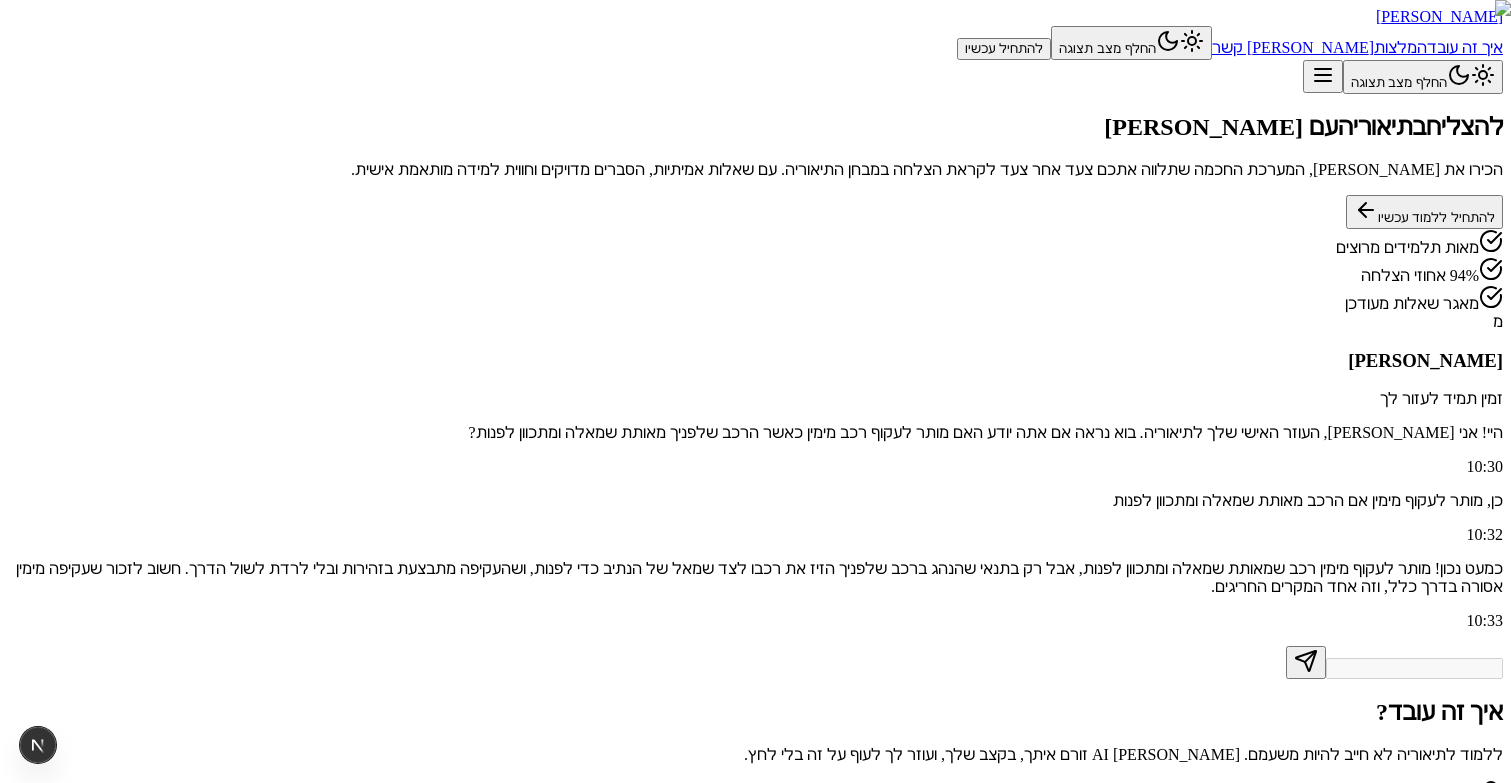 click on "להתחיל ללמוד עכשיו" at bounding box center [1424, 212] 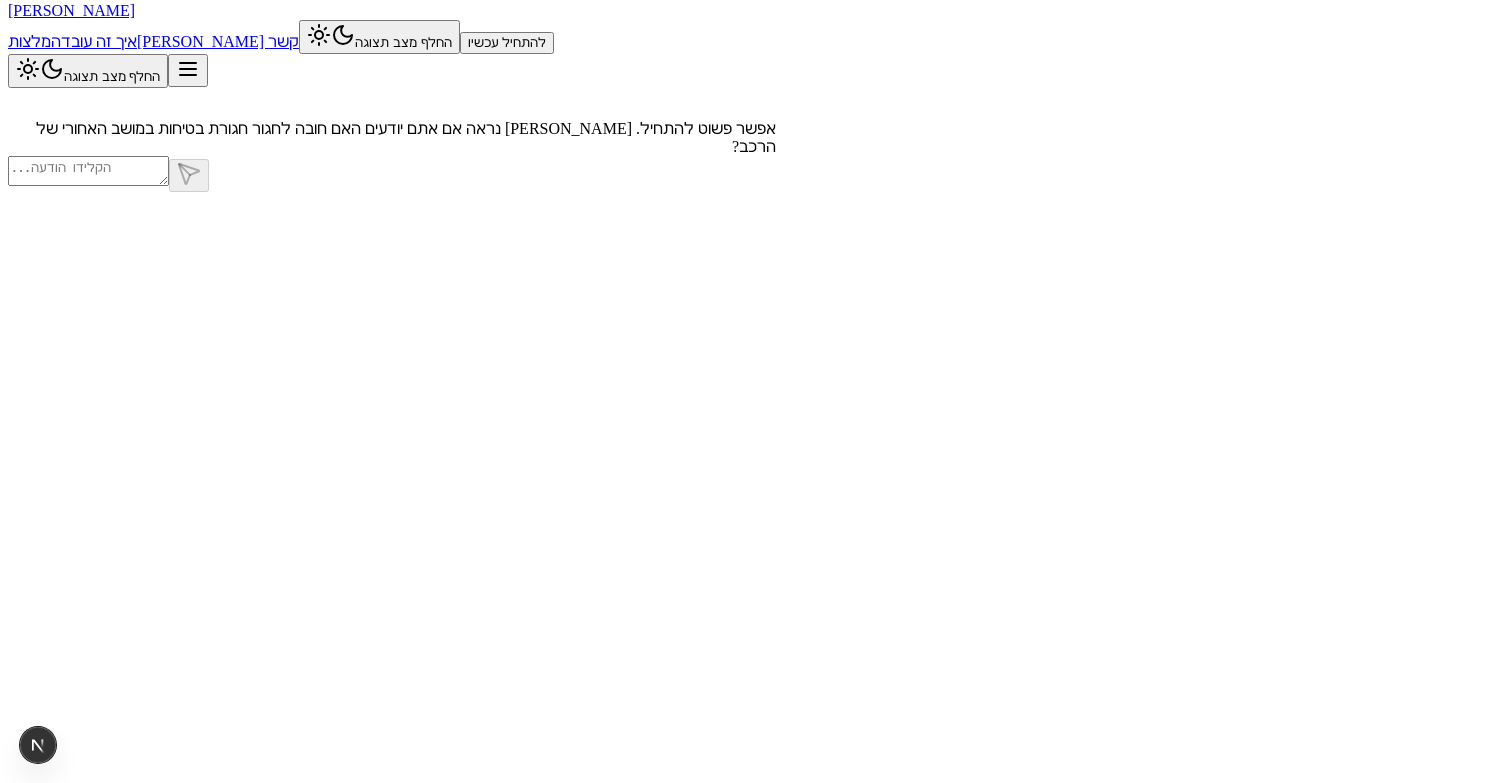 scroll, scrollTop: 0, scrollLeft: 0, axis: both 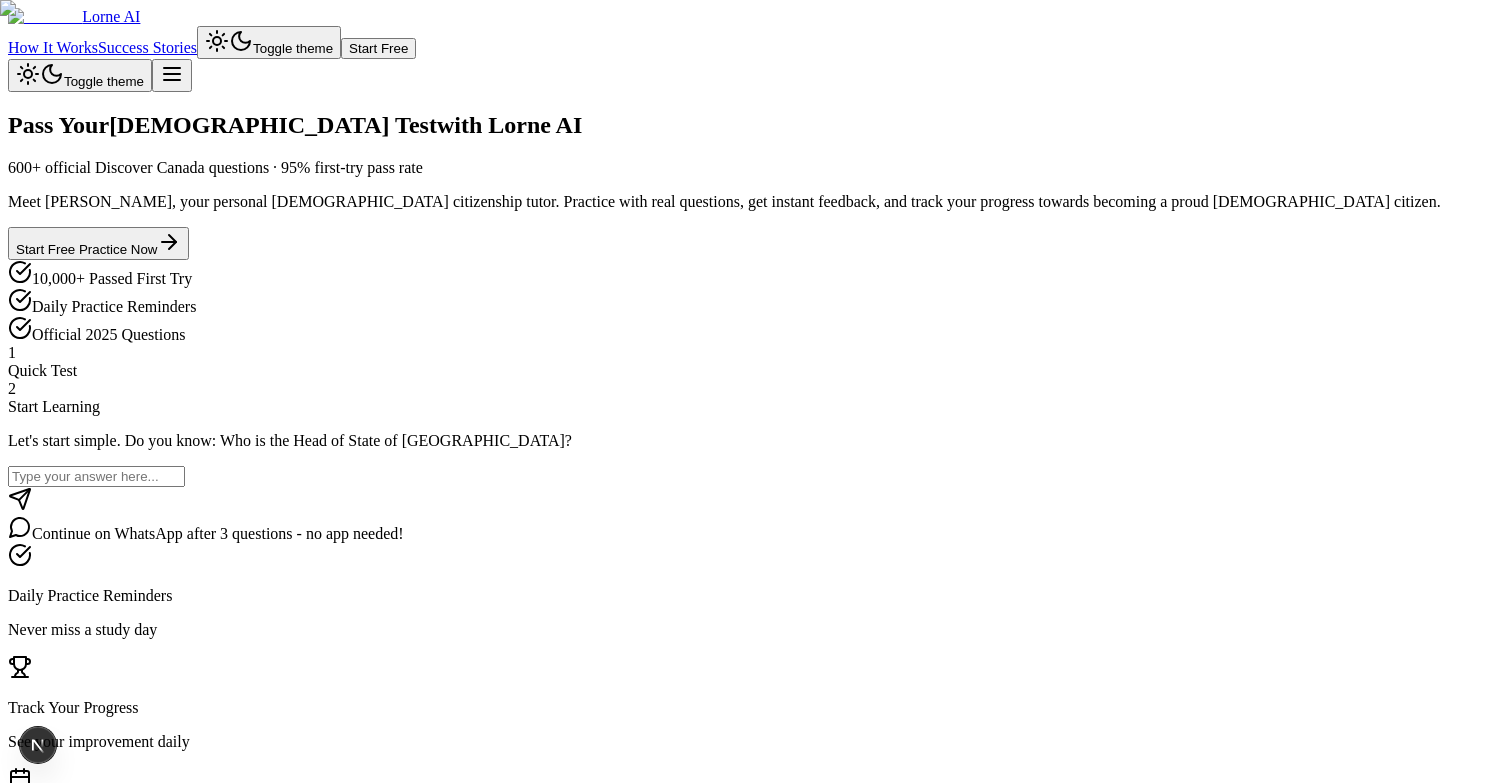 click on "Start Free Practice Now" at bounding box center [98, 243] 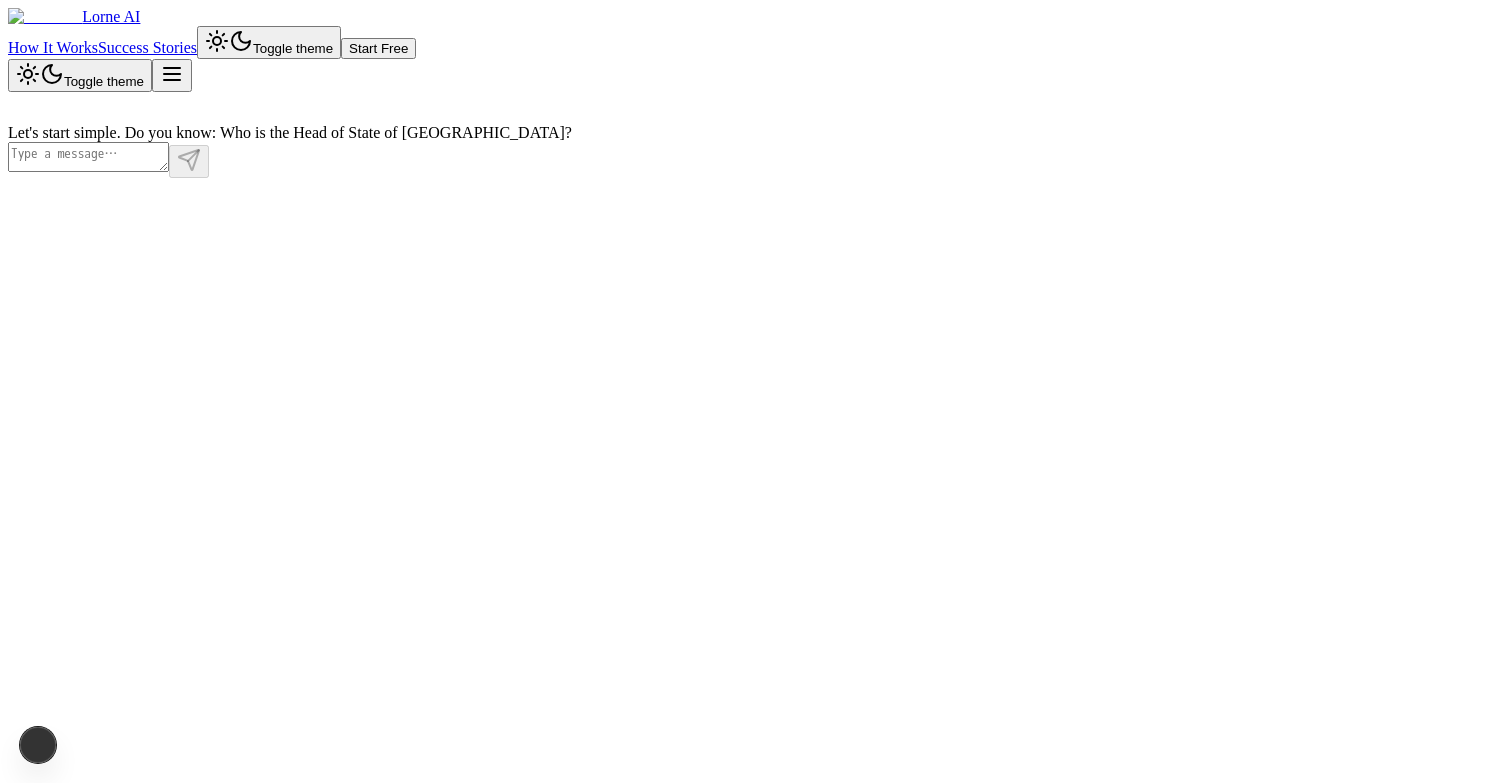 scroll, scrollTop: 65, scrollLeft: 0, axis: vertical 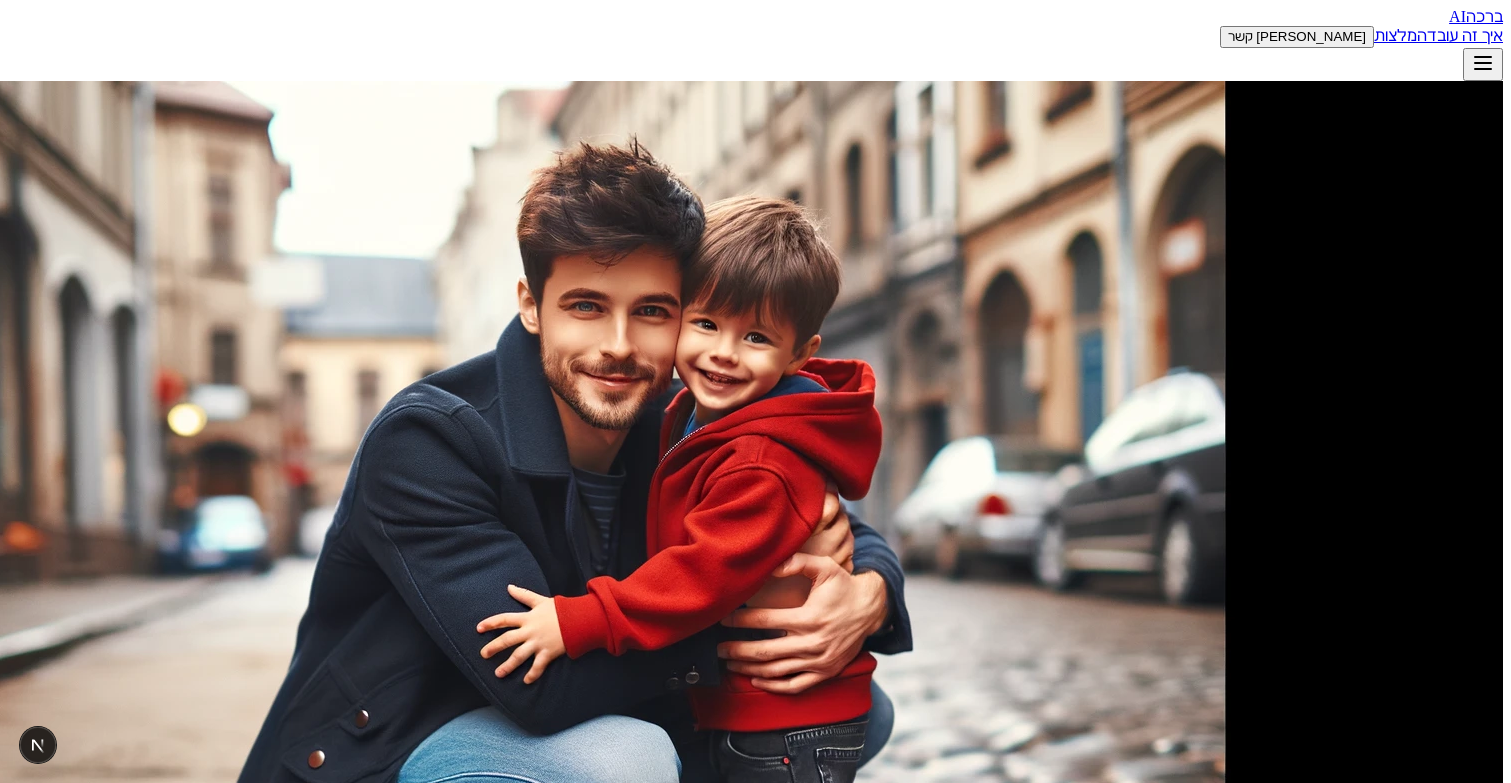 click on "התחילו בשיחה" at bounding box center [1455, 1250] 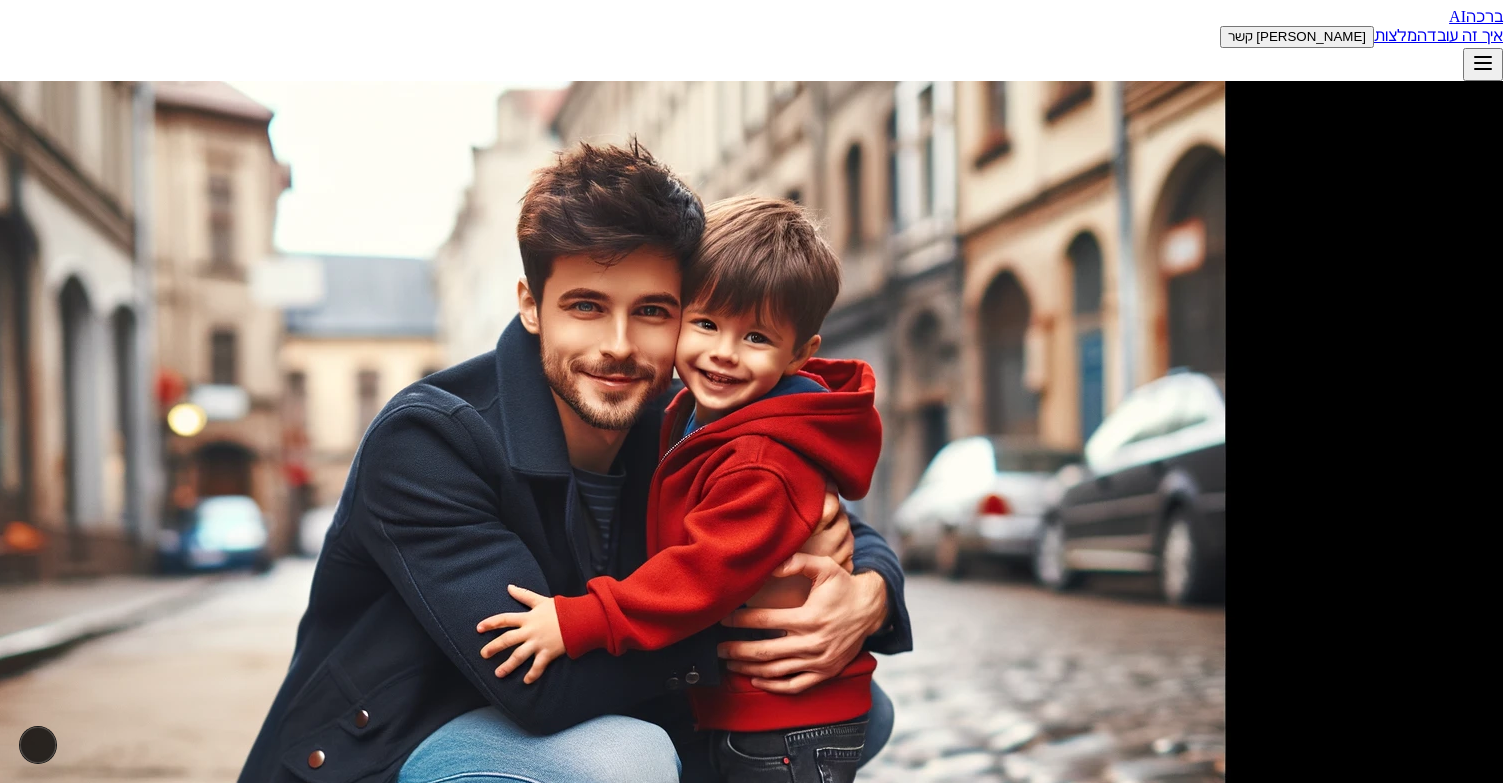 scroll, scrollTop: 65, scrollLeft: 0, axis: vertical 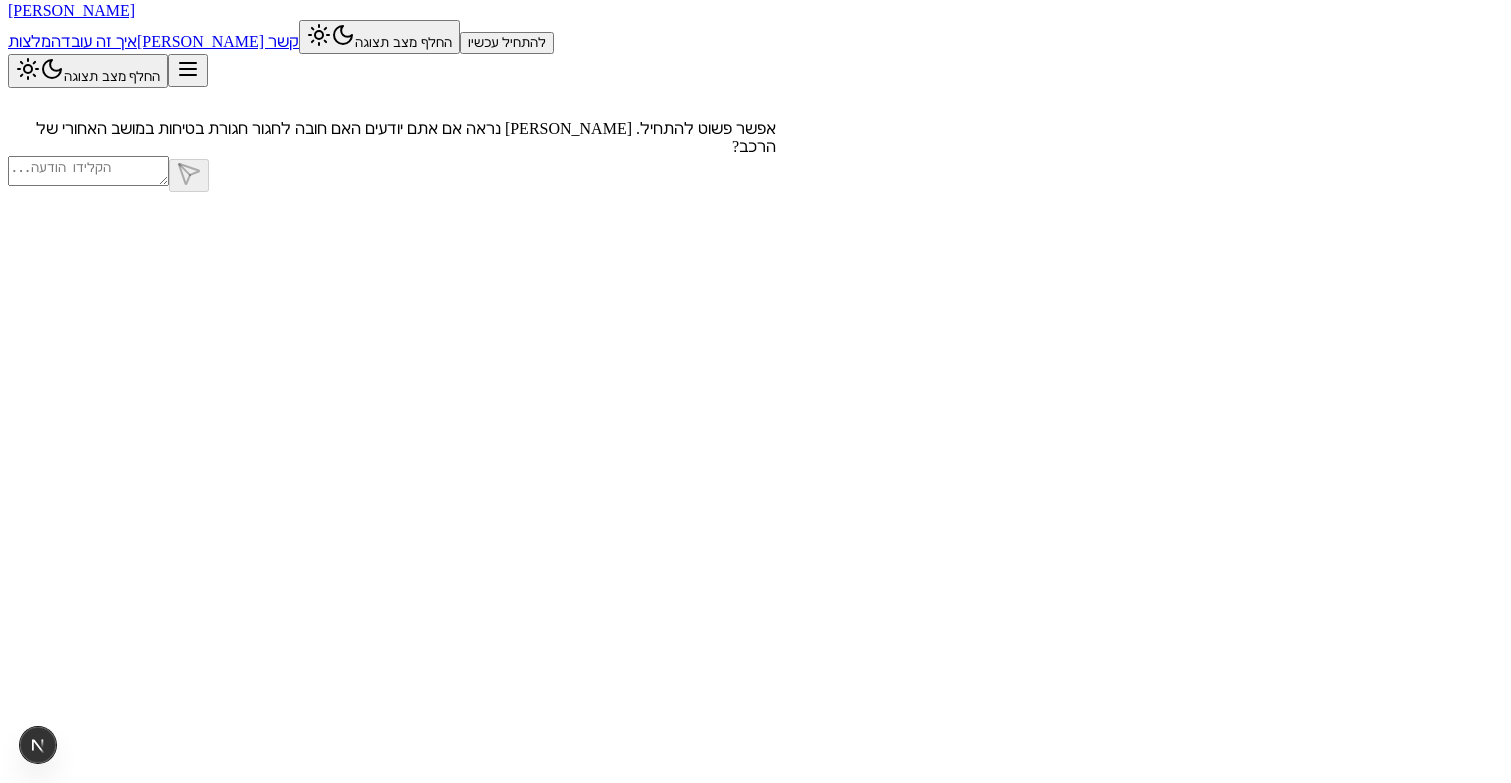 click at bounding box center (88, 171) 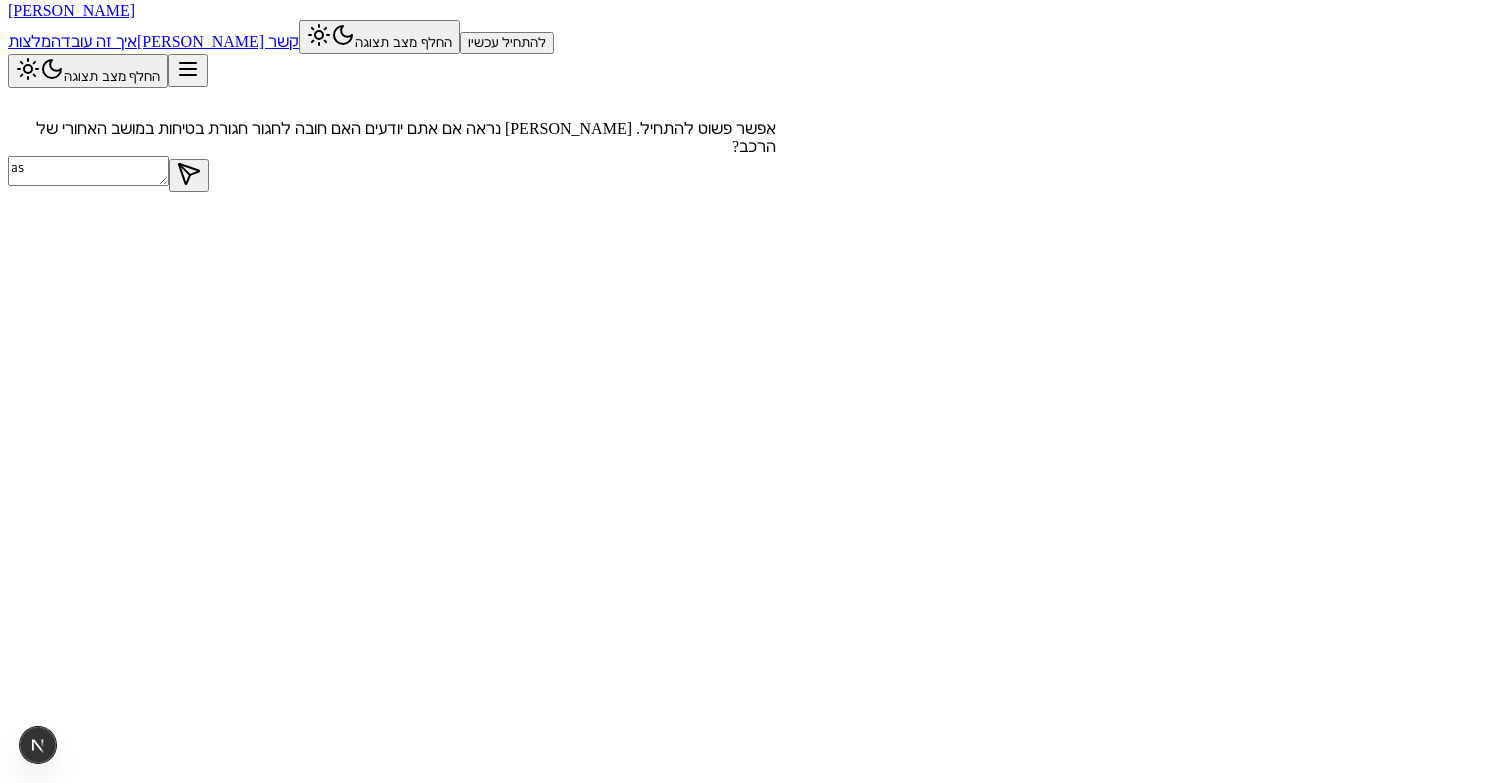 type on "a" 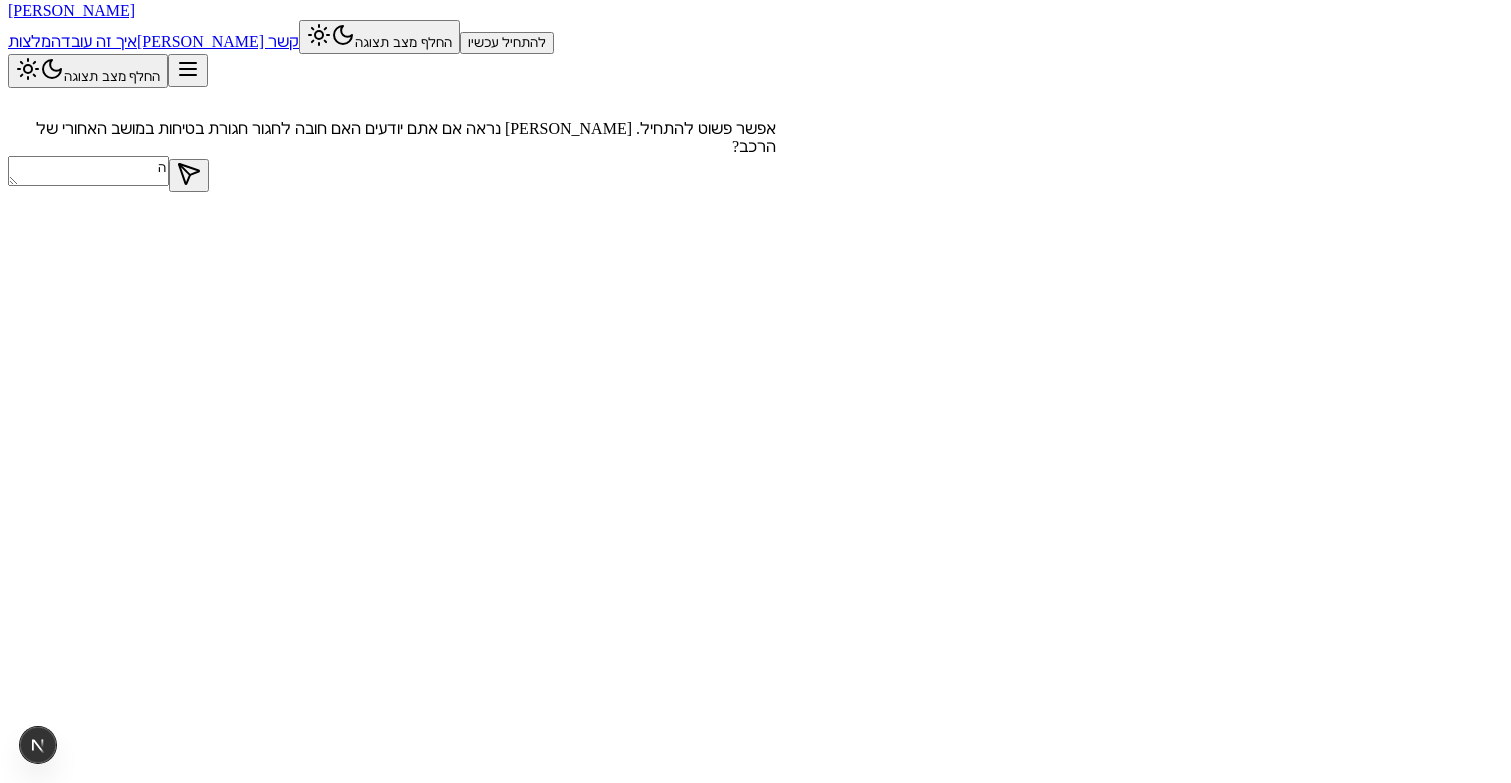 type on "הי" 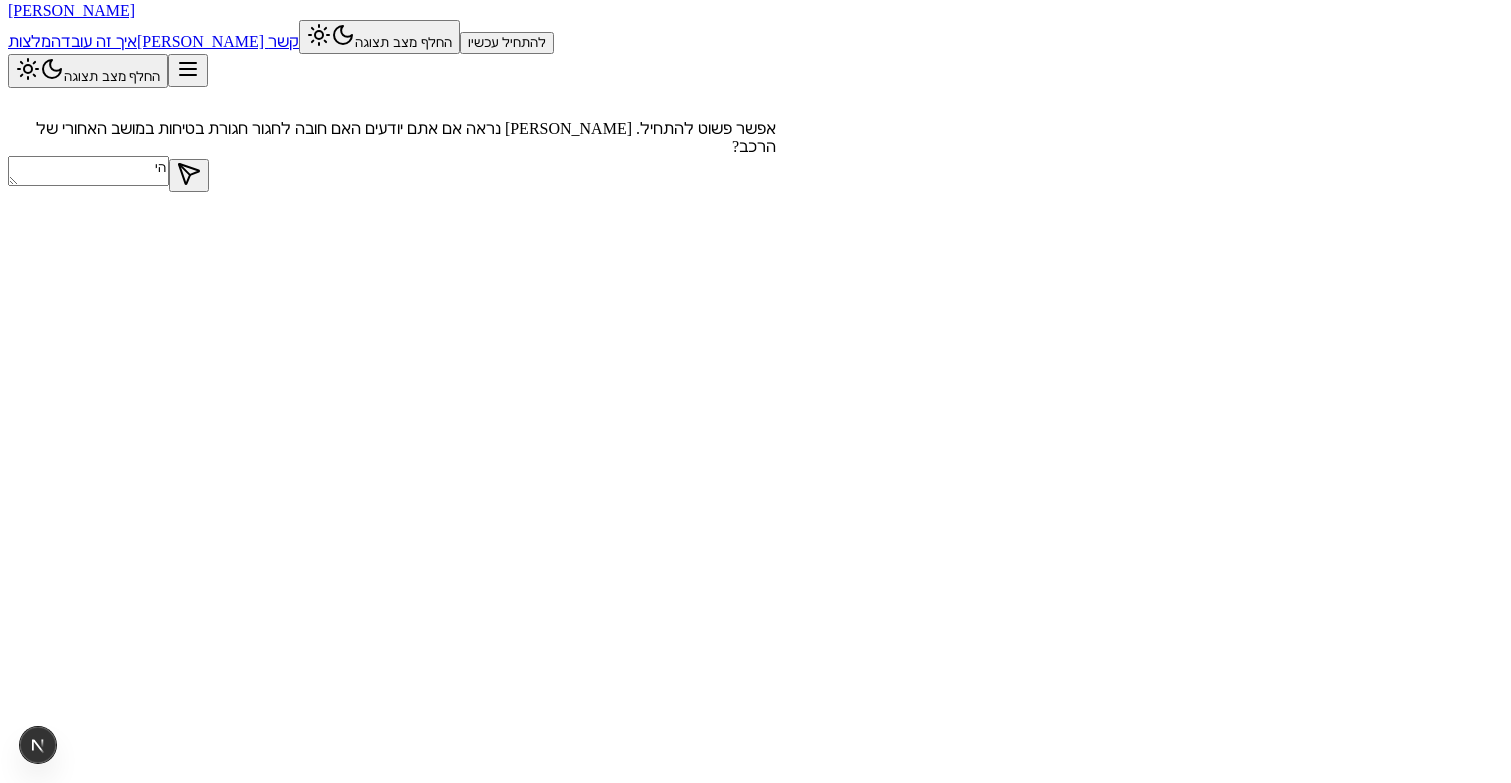 type 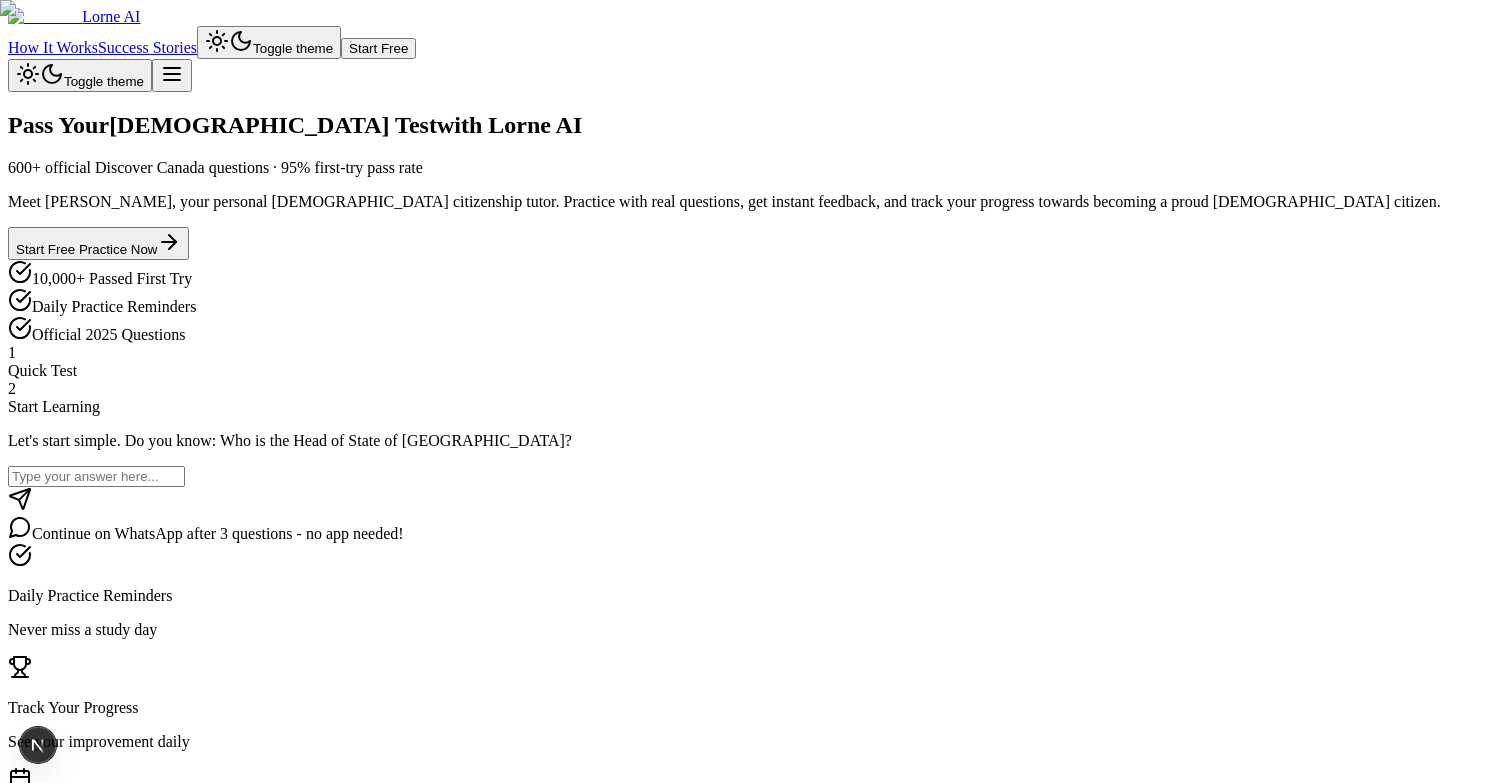 scroll, scrollTop: 0, scrollLeft: 0, axis: both 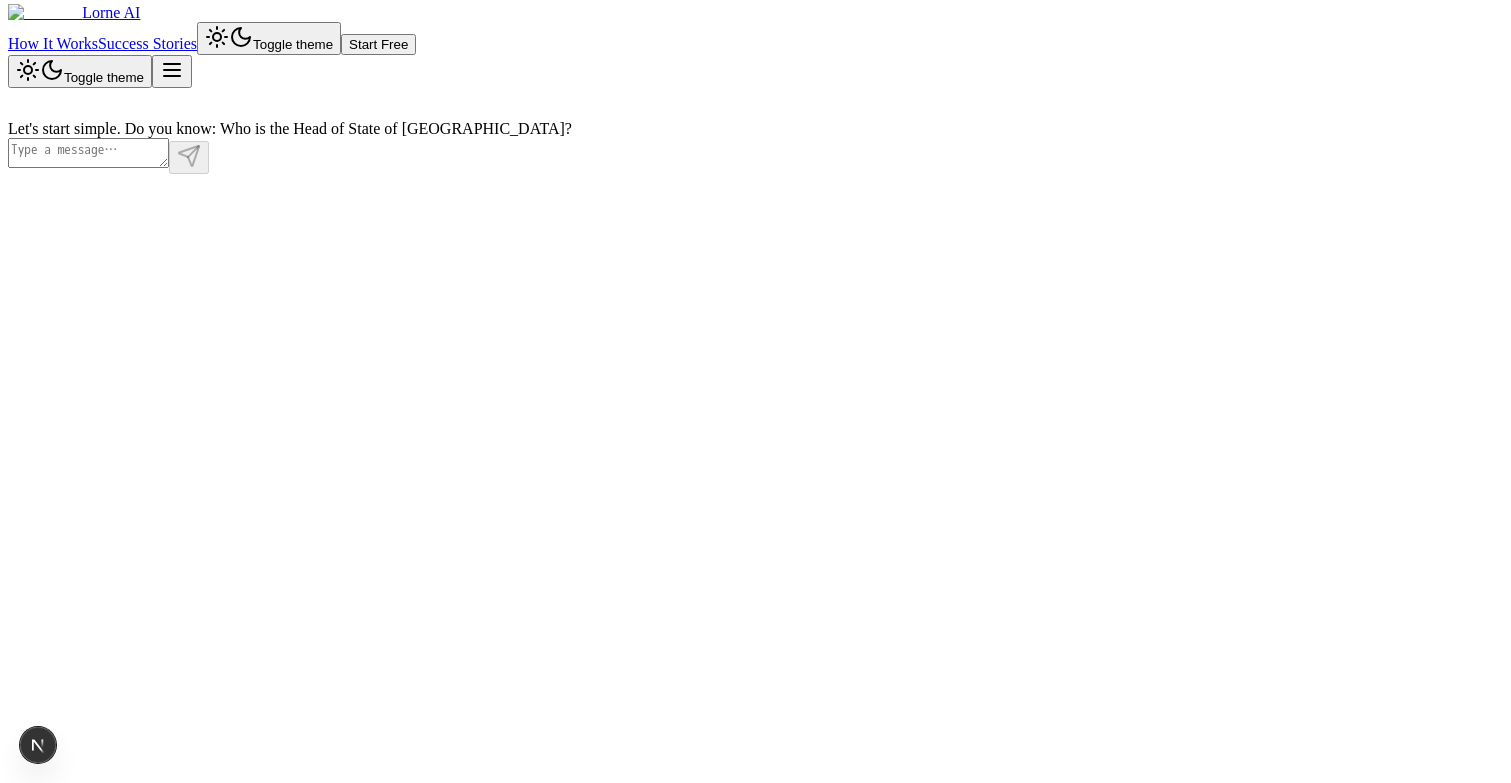 click at bounding box center [392, 156] 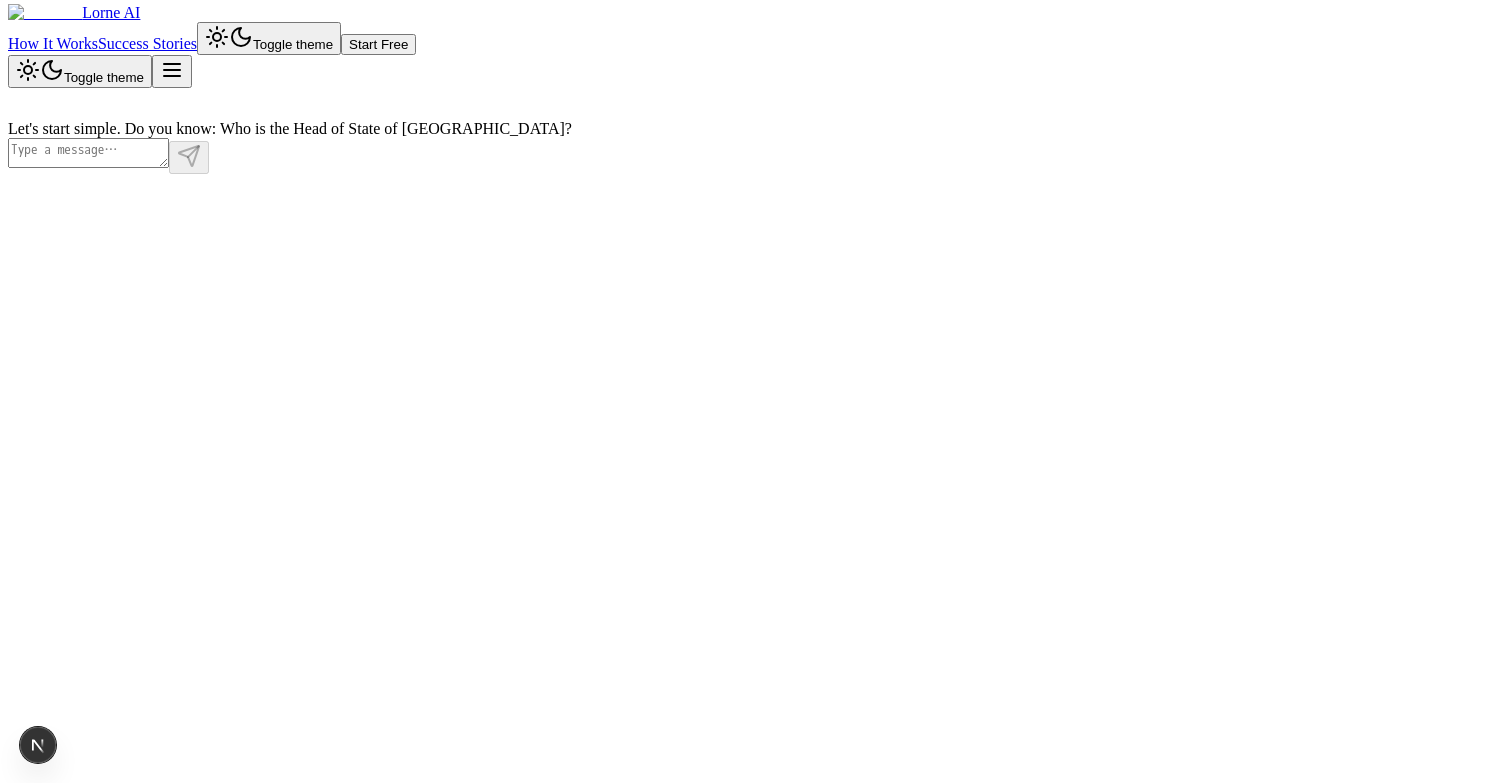 click at bounding box center [88, 153] 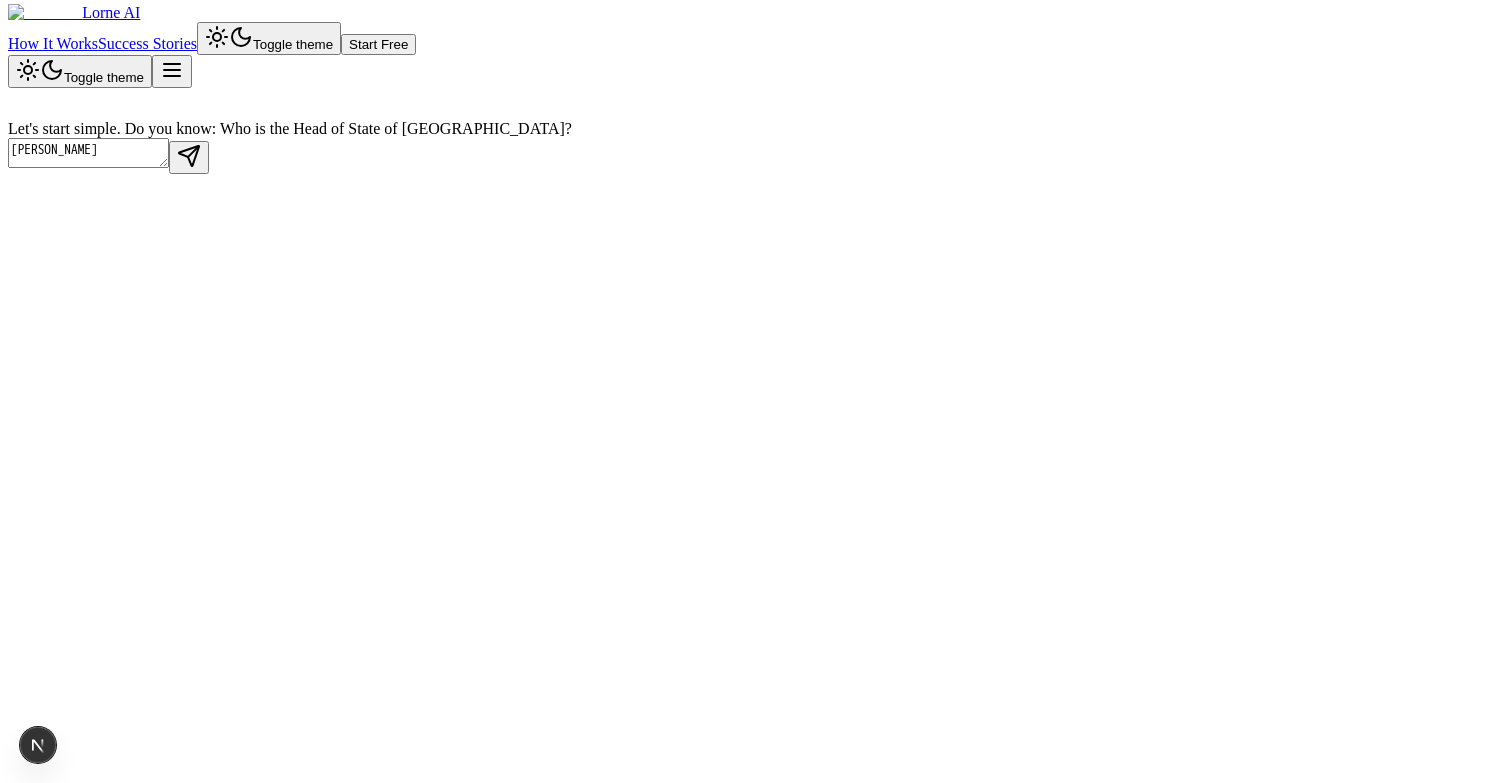 type on "dunno" 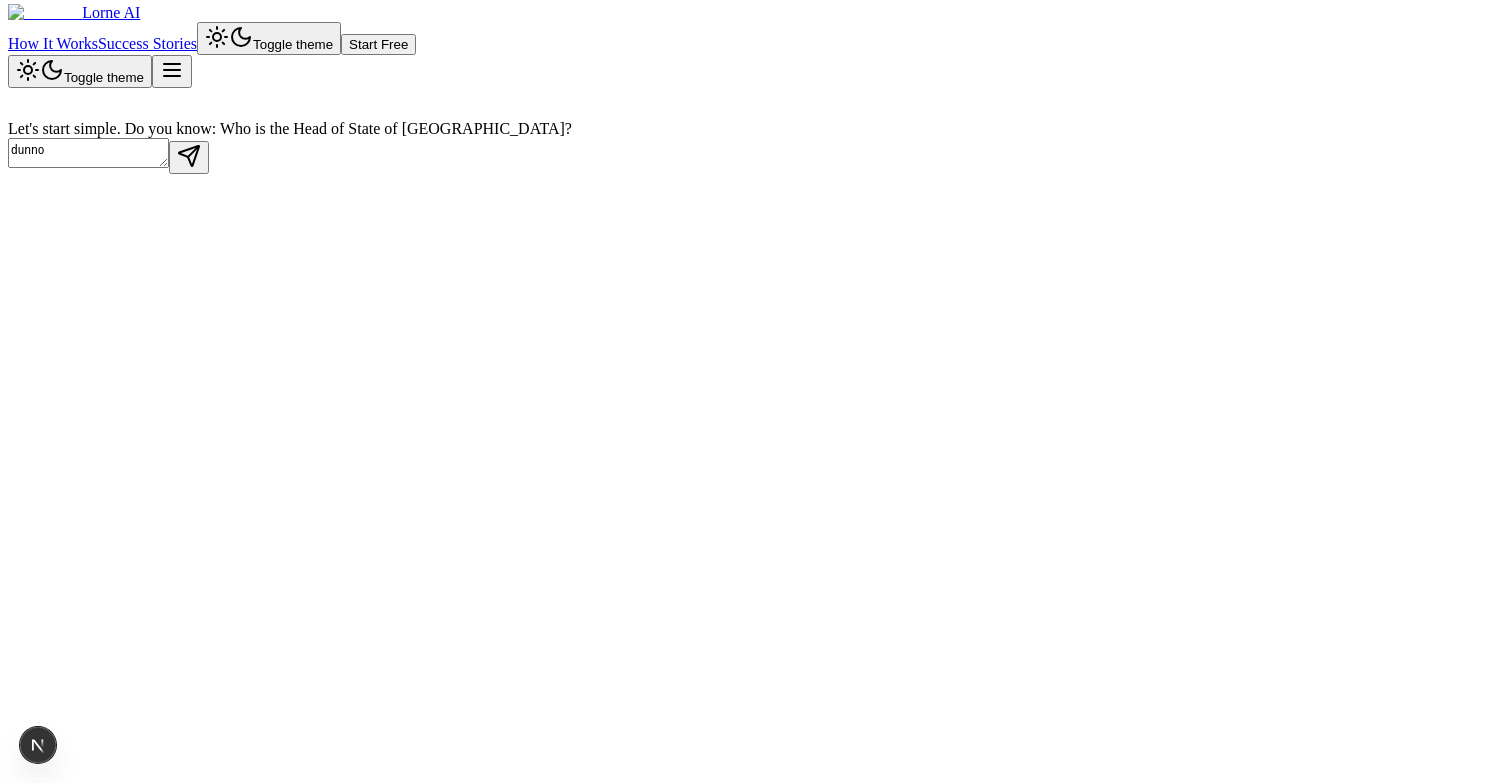 type 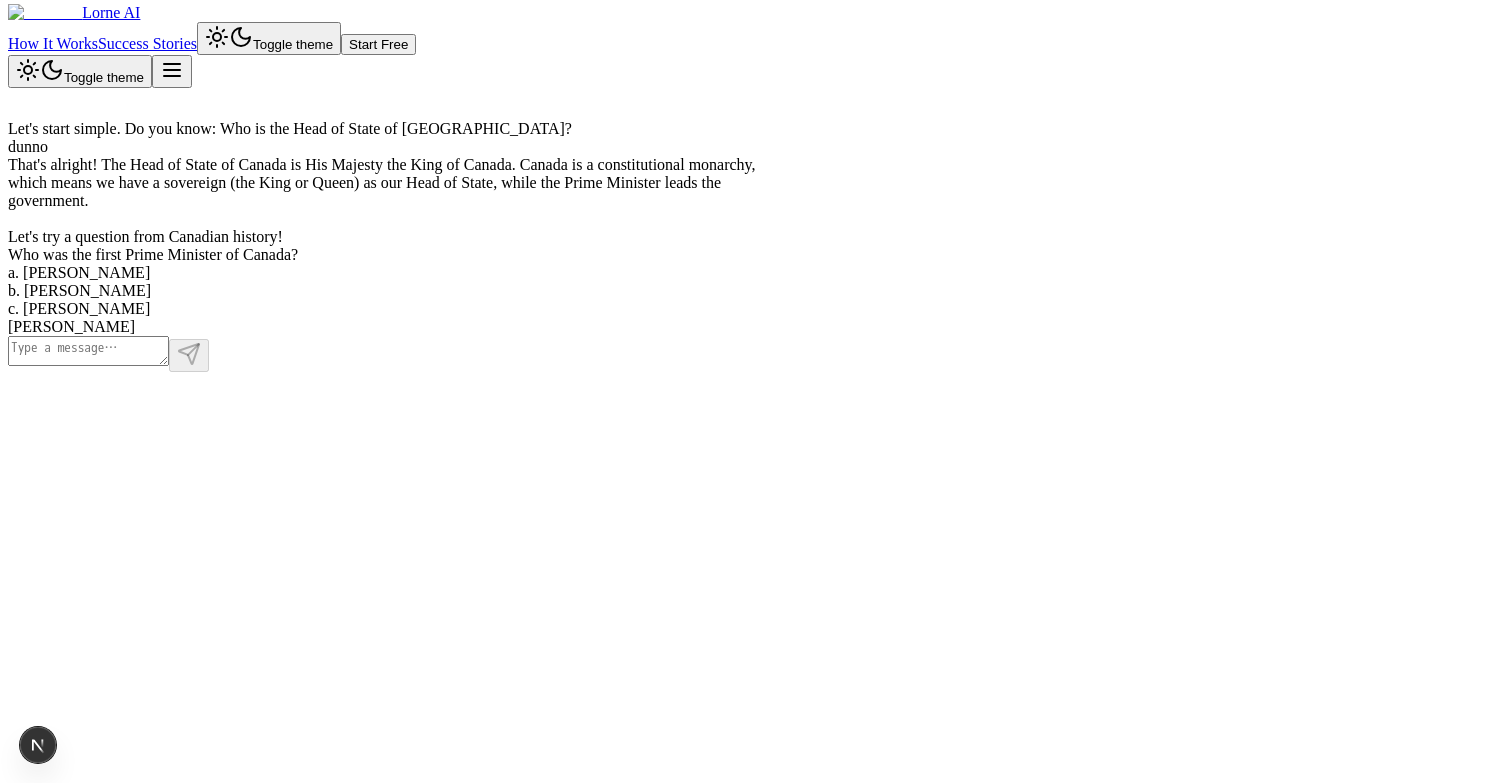 scroll, scrollTop: 0, scrollLeft: 0, axis: both 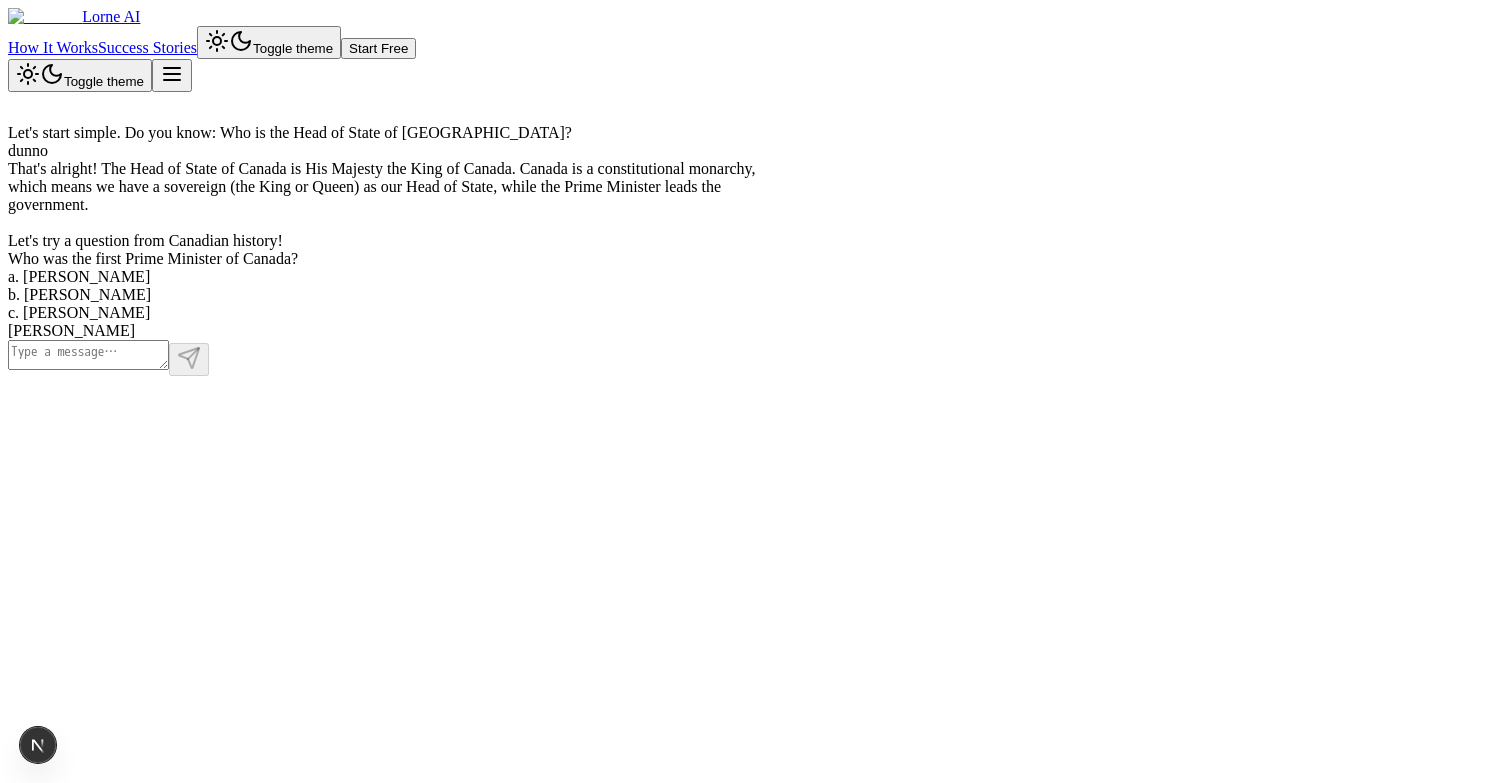 click on "Lorne AI" at bounding box center [111, 16] 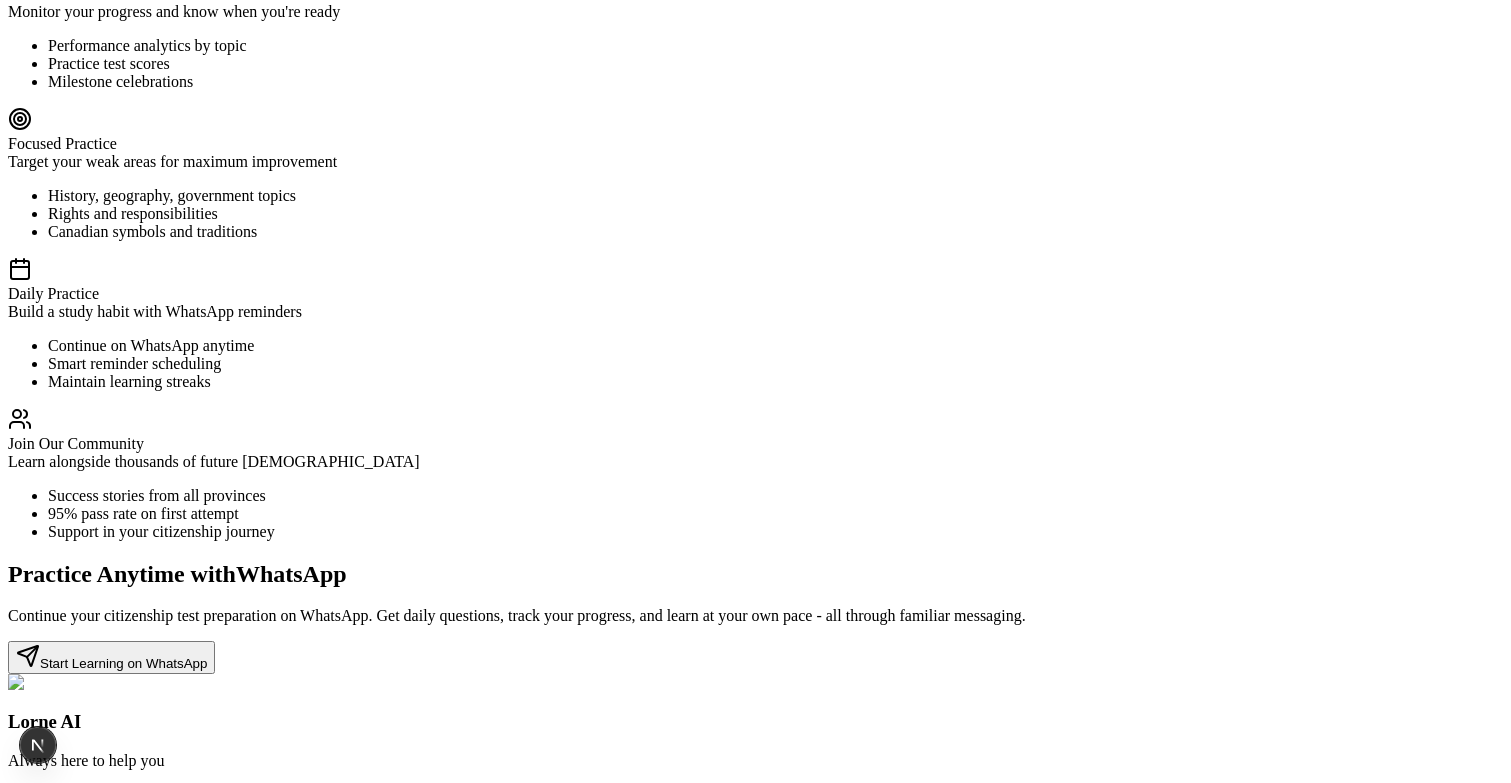 scroll, scrollTop: 1314, scrollLeft: 0, axis: vertical 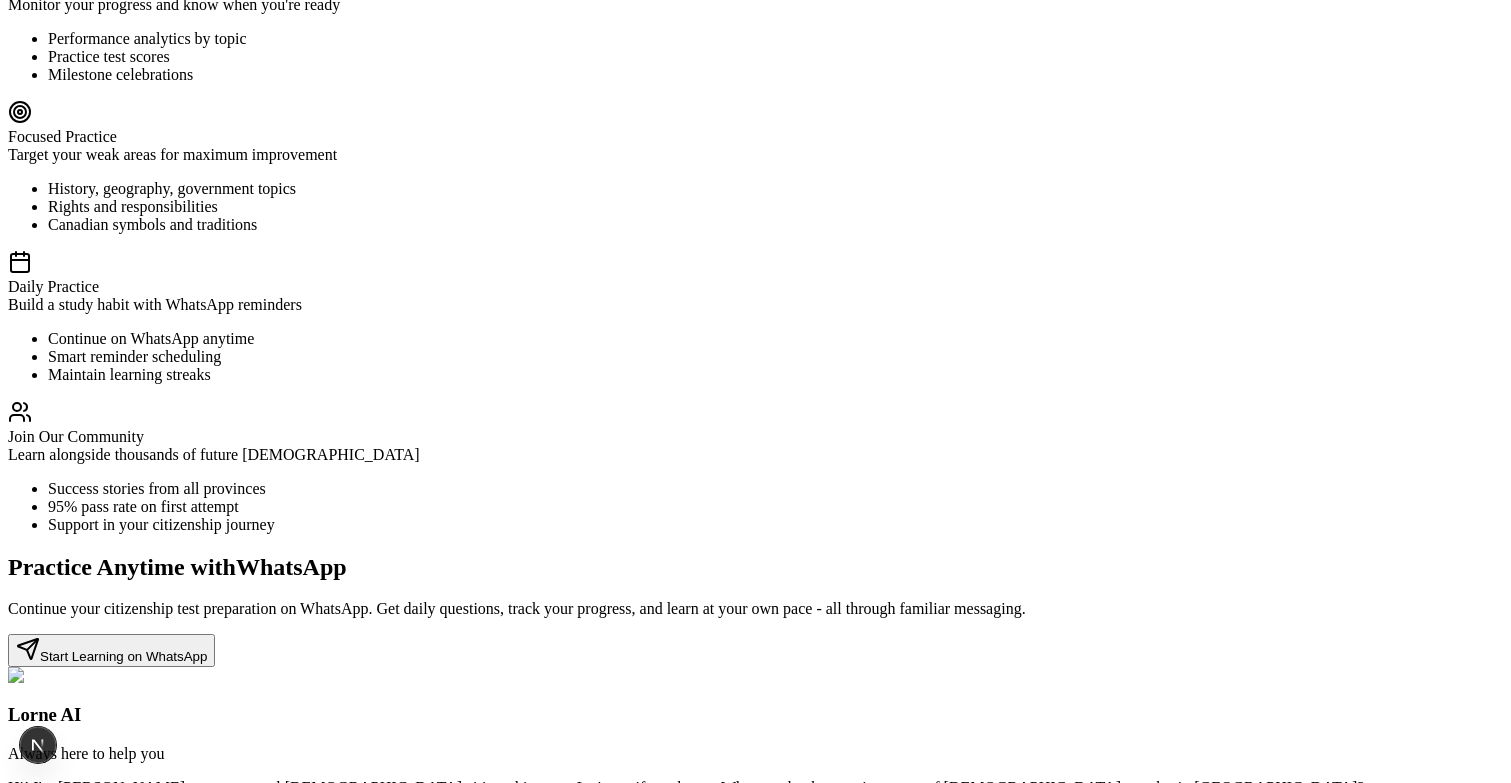 click on "Continue on WhatsApp   →" at bounding box center [169, 3059] 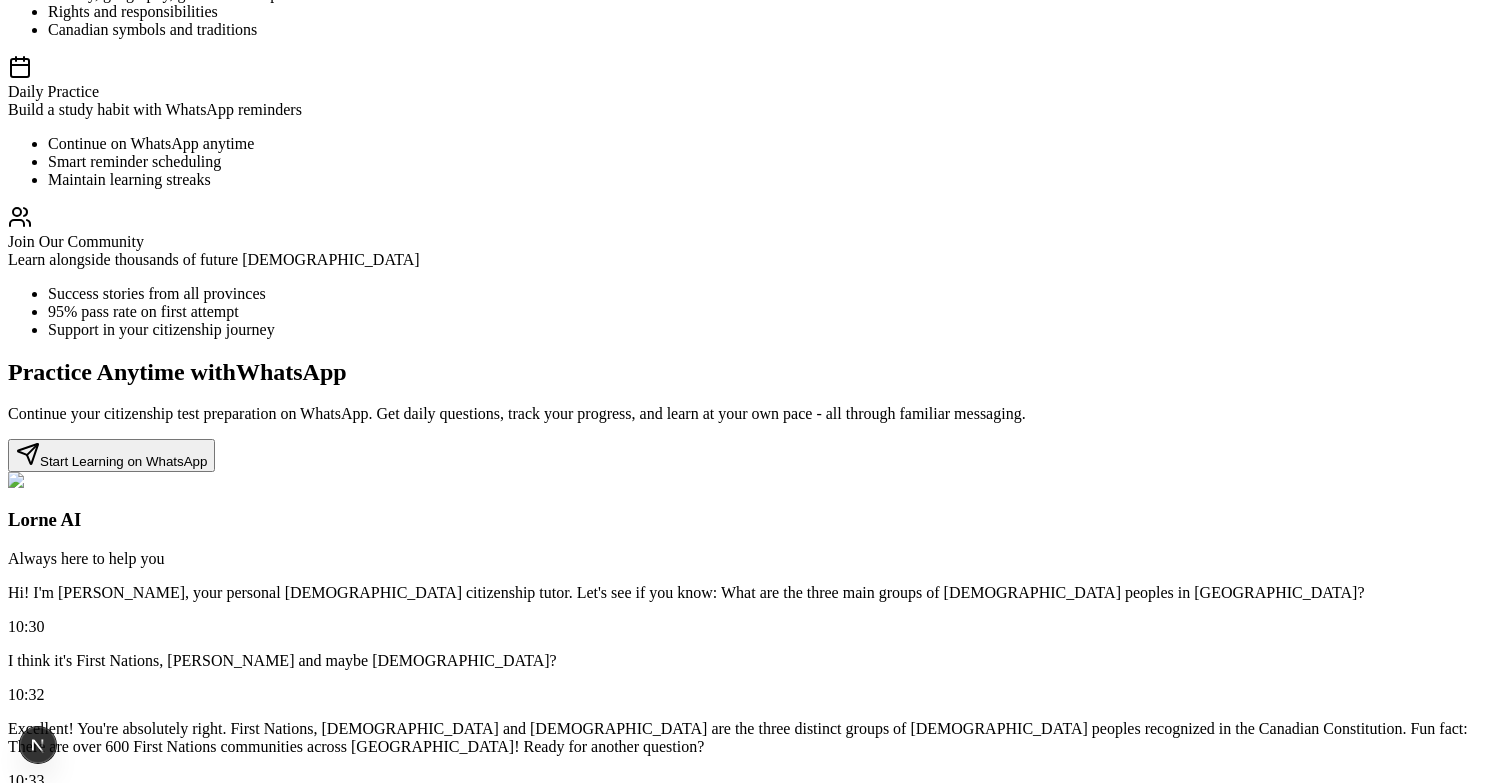 scroll, scrollTop: 1589, scrollLeft: 0, axis: vertical 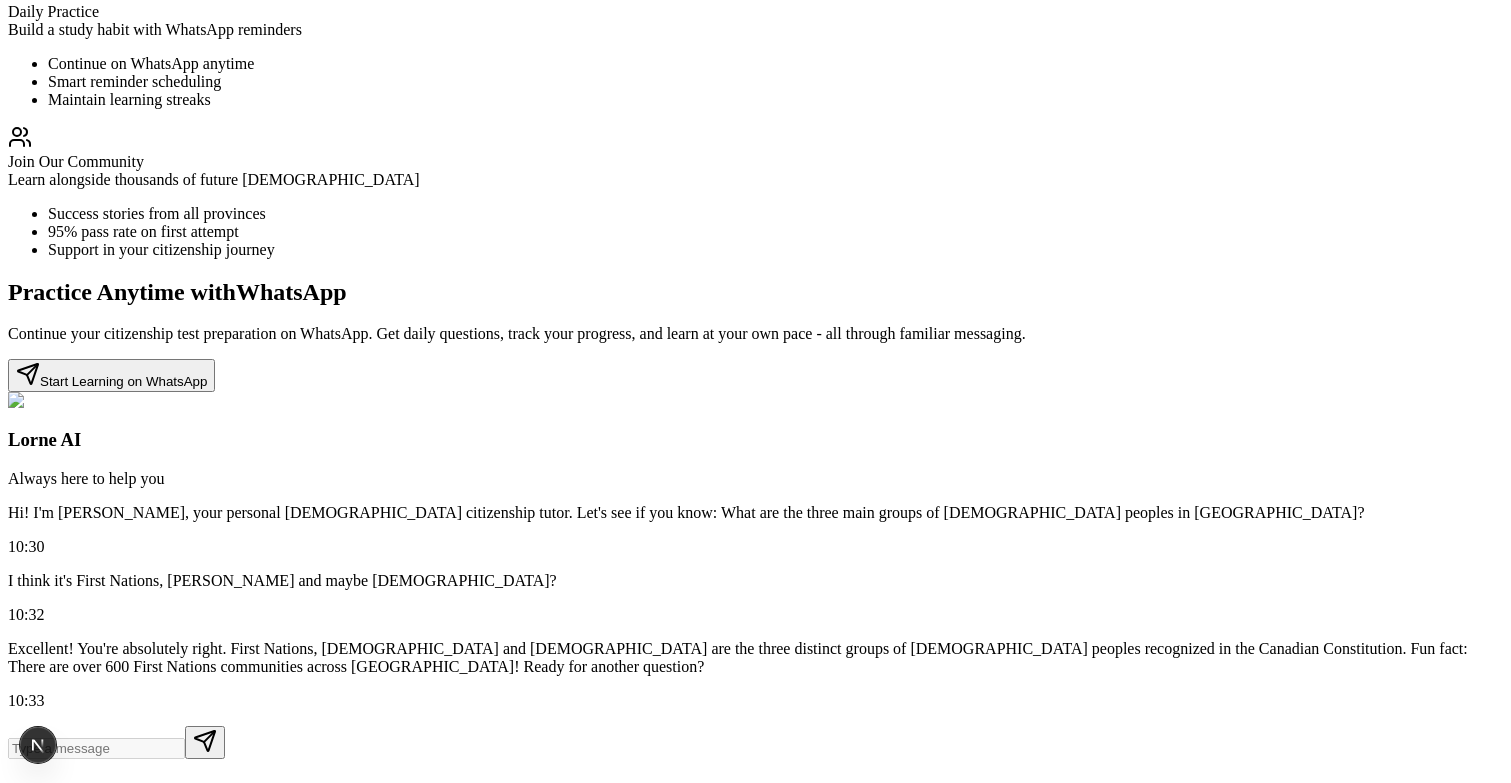 type 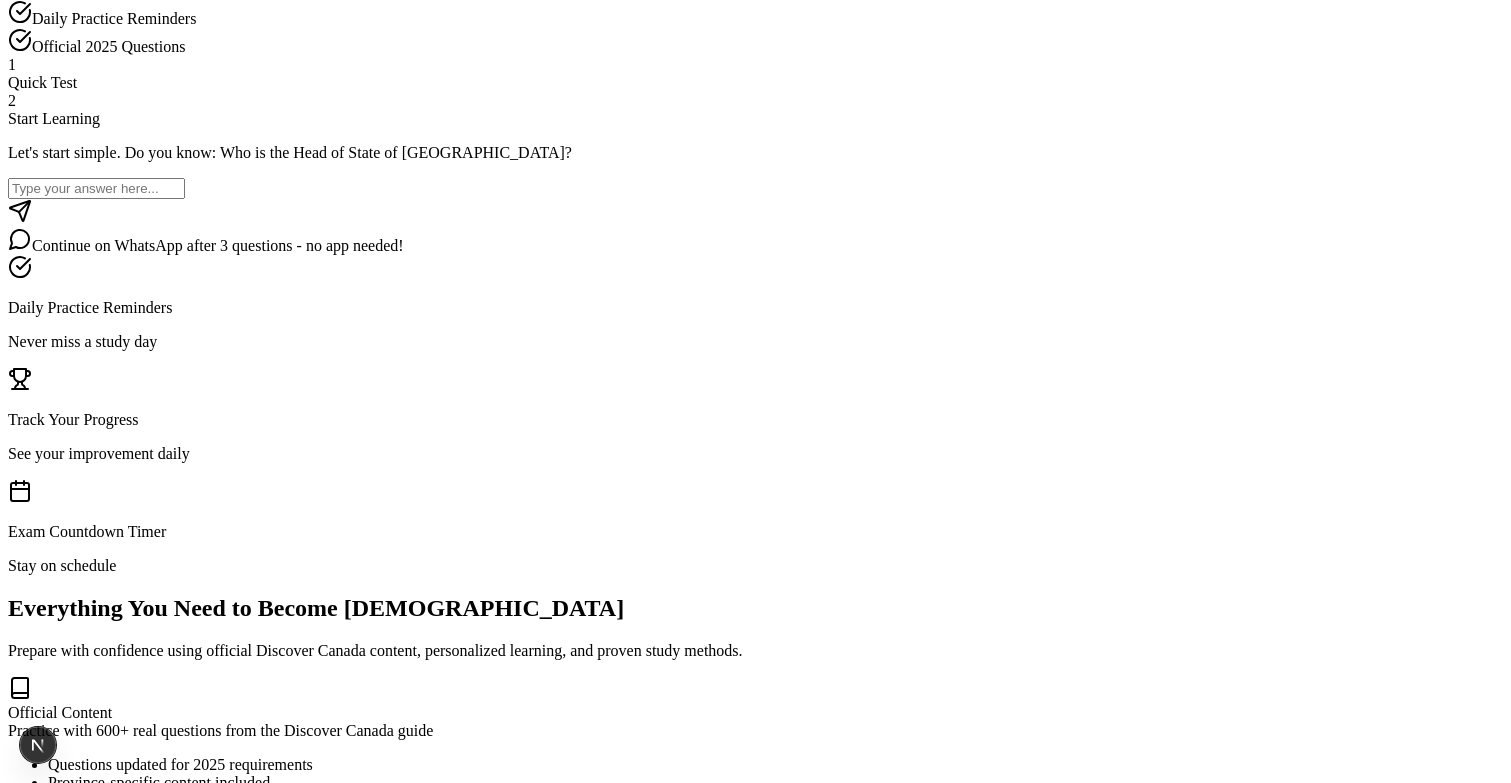 scroll, scrollTop: 0, scrollLeft: 0, axis: both 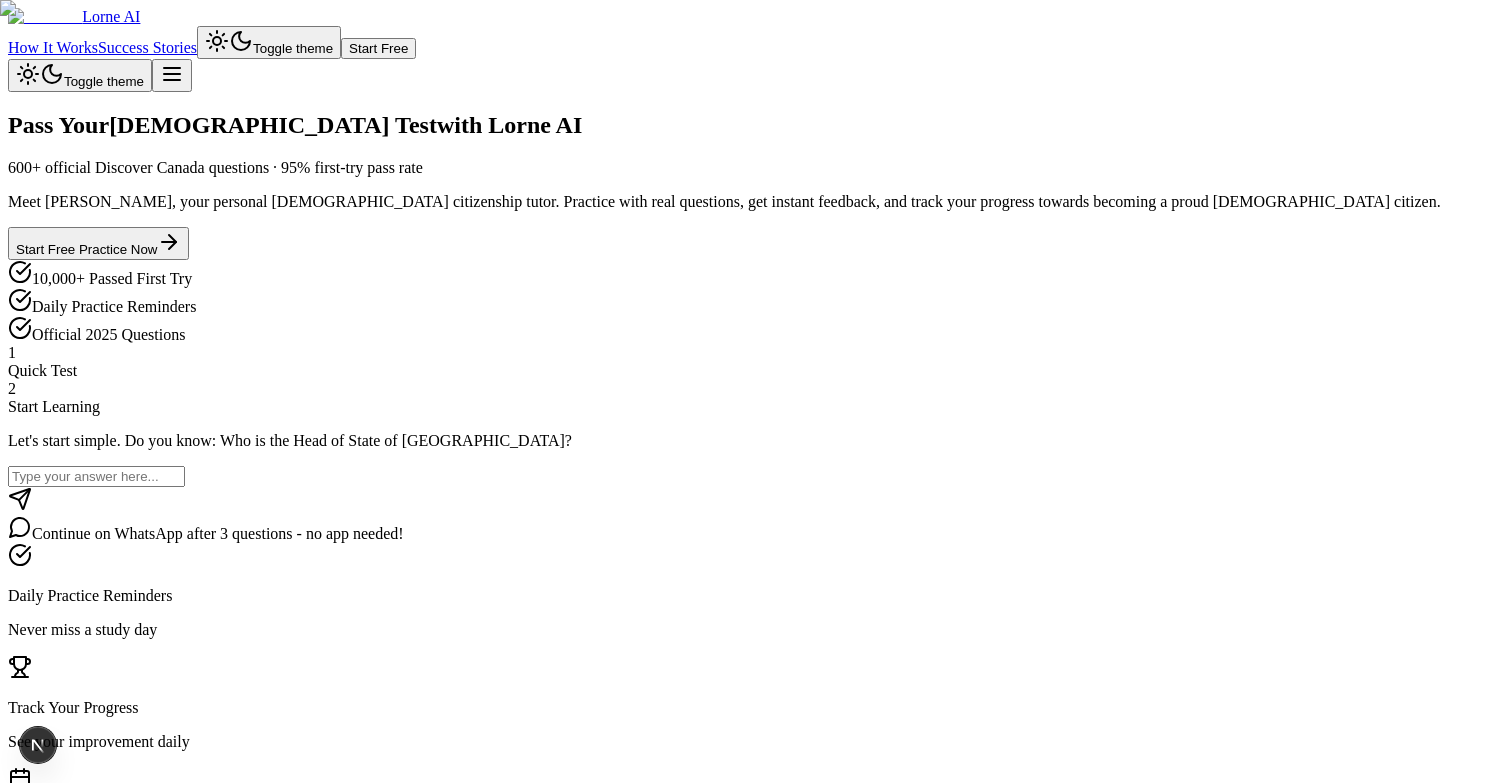 click on "Start Free Practice Now" at bounding box center [98, 243] 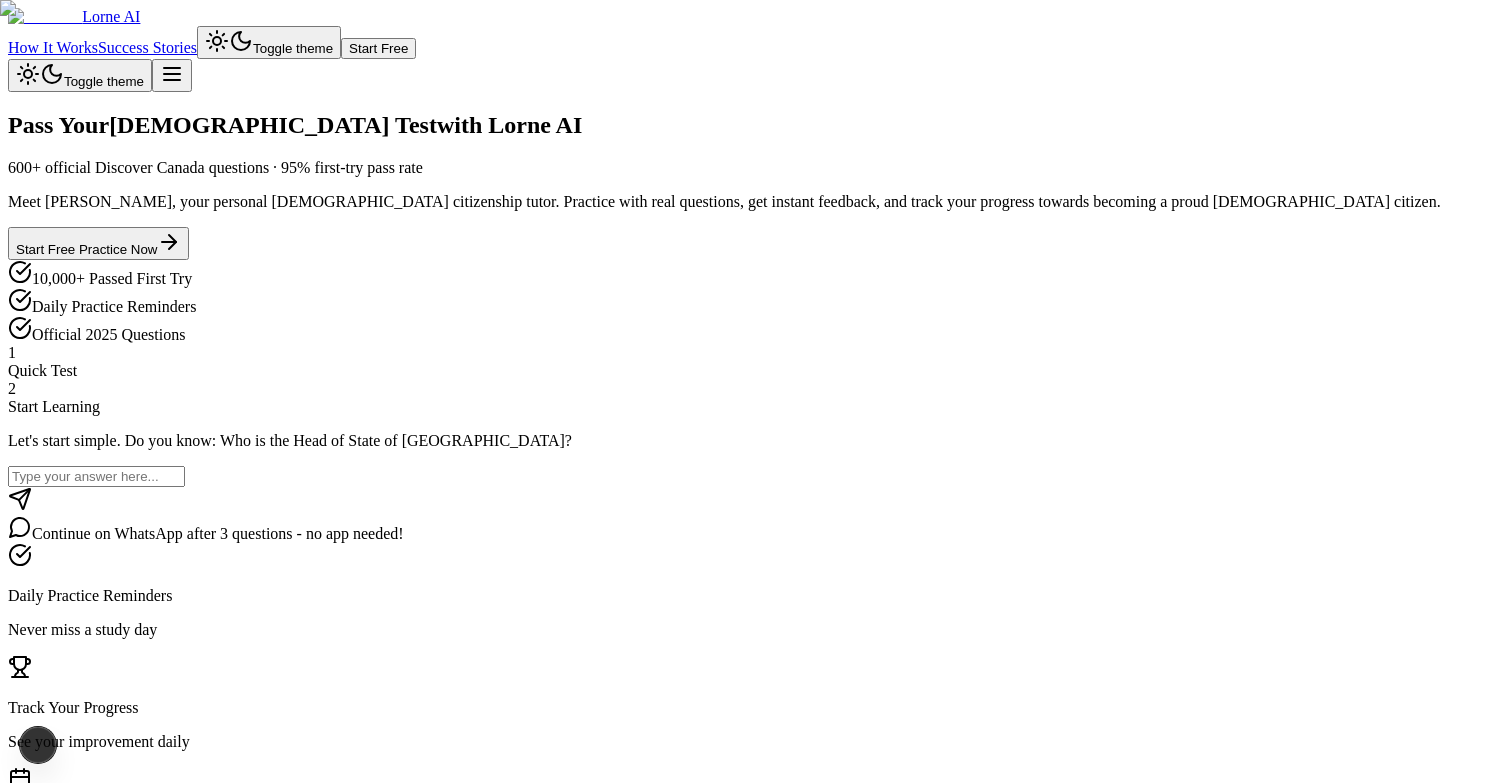 scroll, scrollTop: 1, scrollLeft: 0, axis: vertical 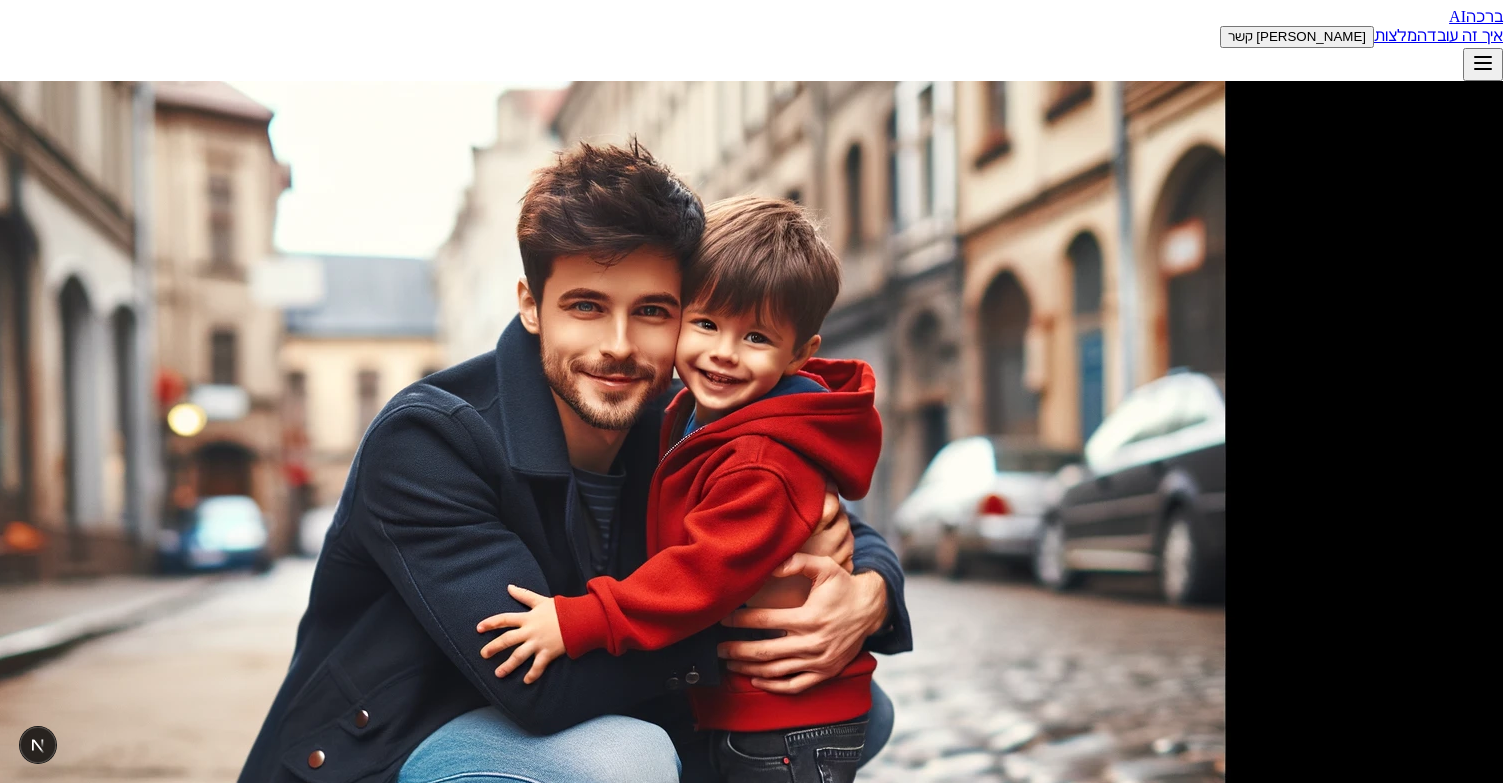 click on "התחילו בשיחה" at bounding box center (1455, 1250) 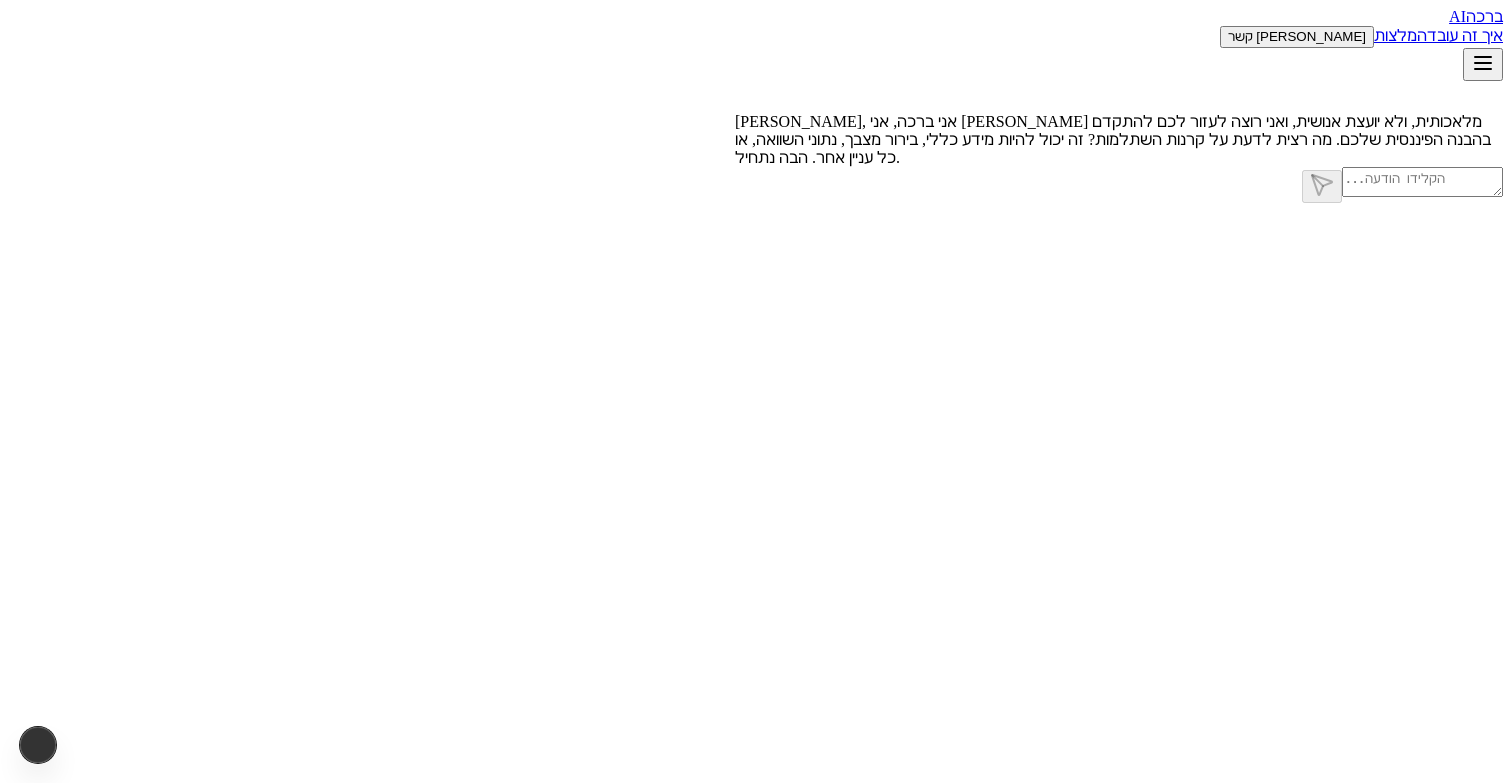 scroll, scrollTop: 65, scrollLeft: 0, axis: vertical 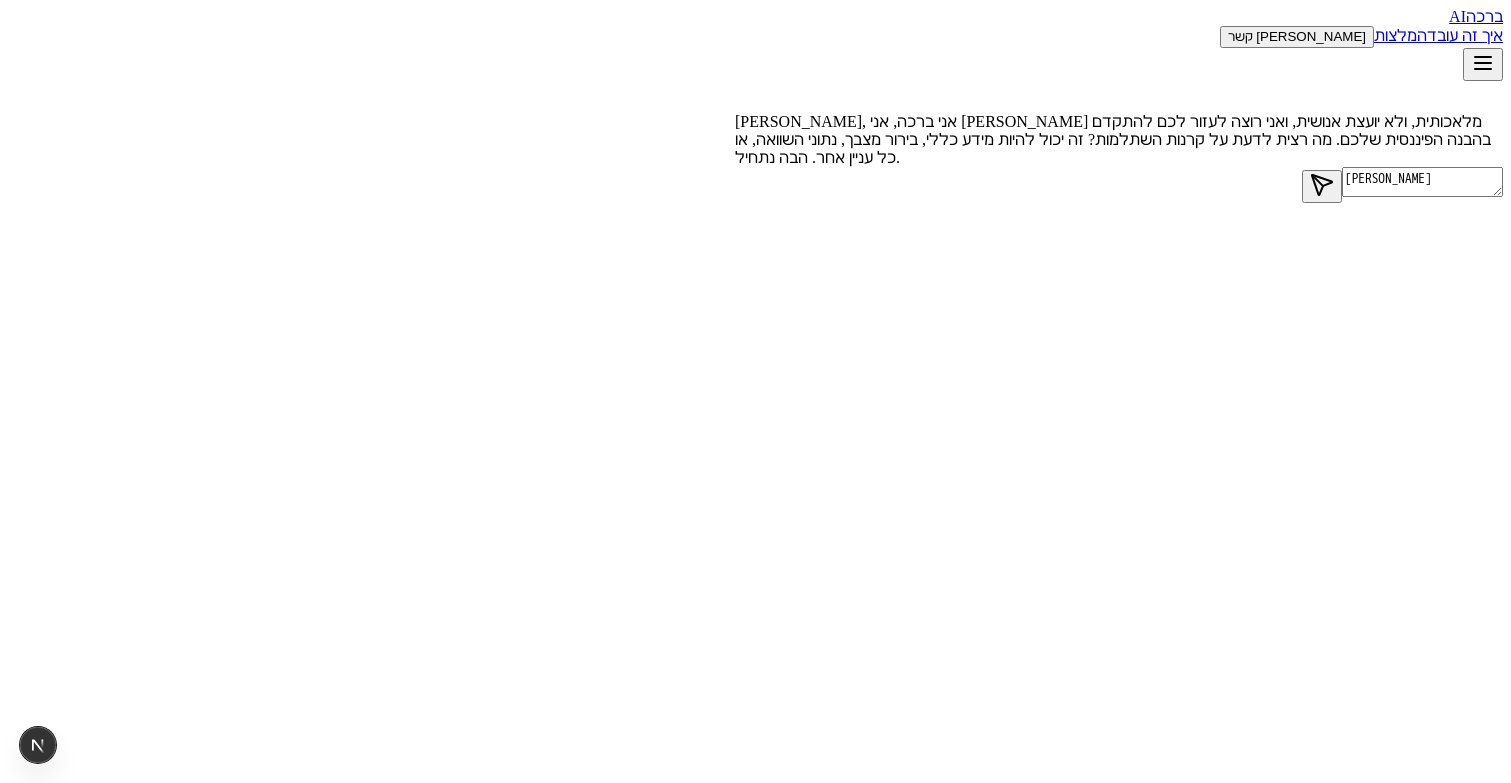 type on "קוקו" 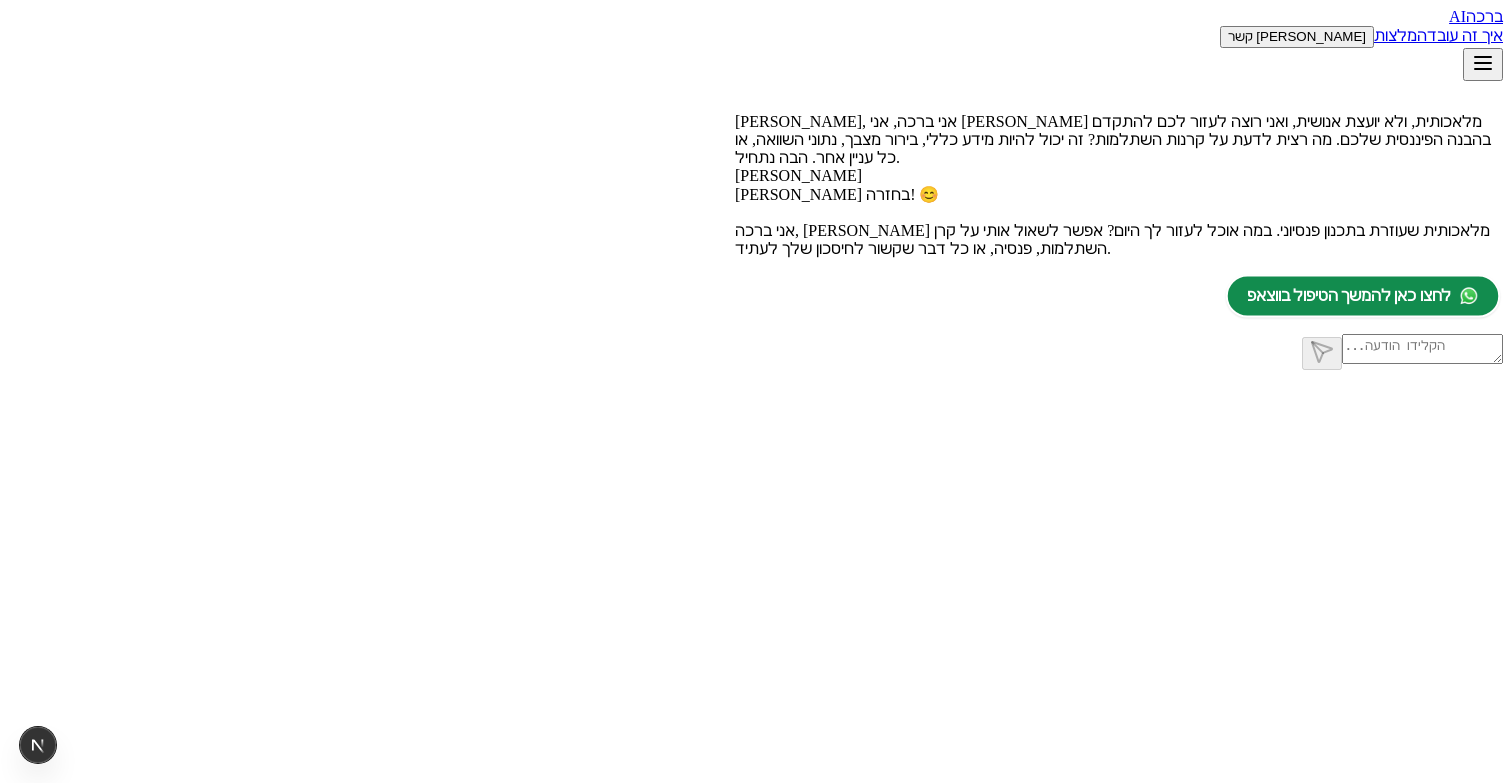 click on "לחצו כאן להמשך הטיפול בווצאפ" at bounding box center [1349, 296] 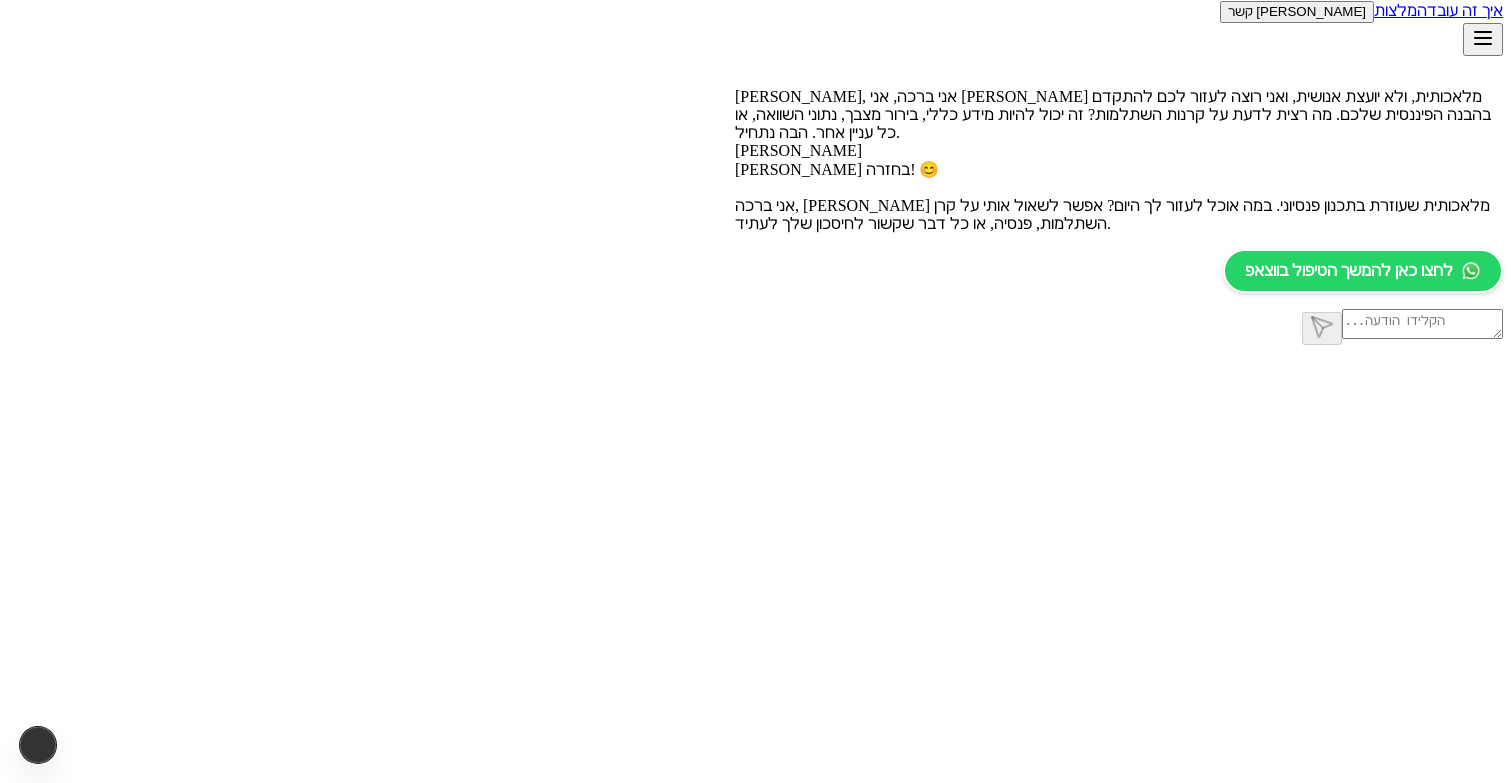scroll, scrollTop: 0, scrollLeft: 0, axis: both 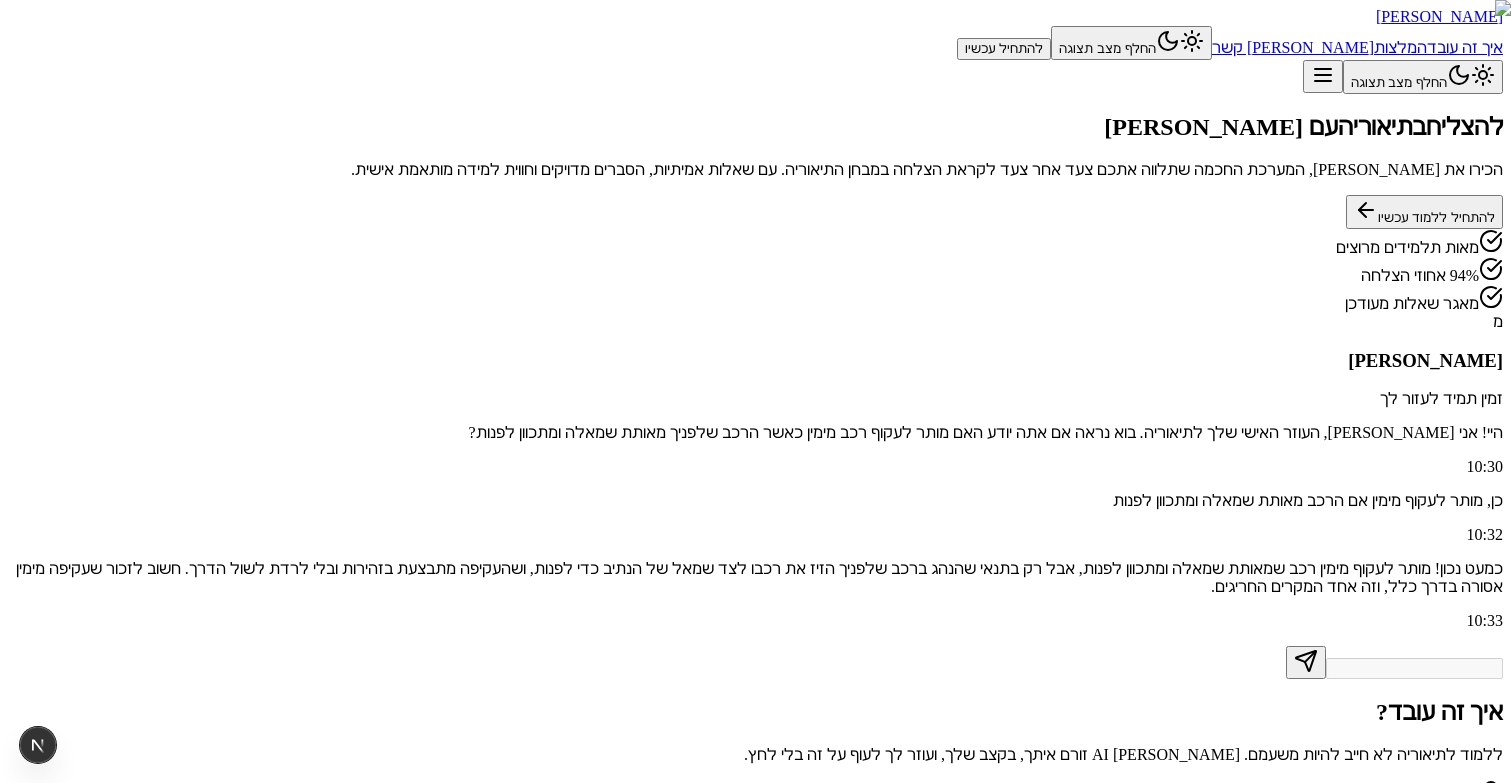 click on "להתחיל ללמוד עכשיו" at bounding box center (1424, 212) 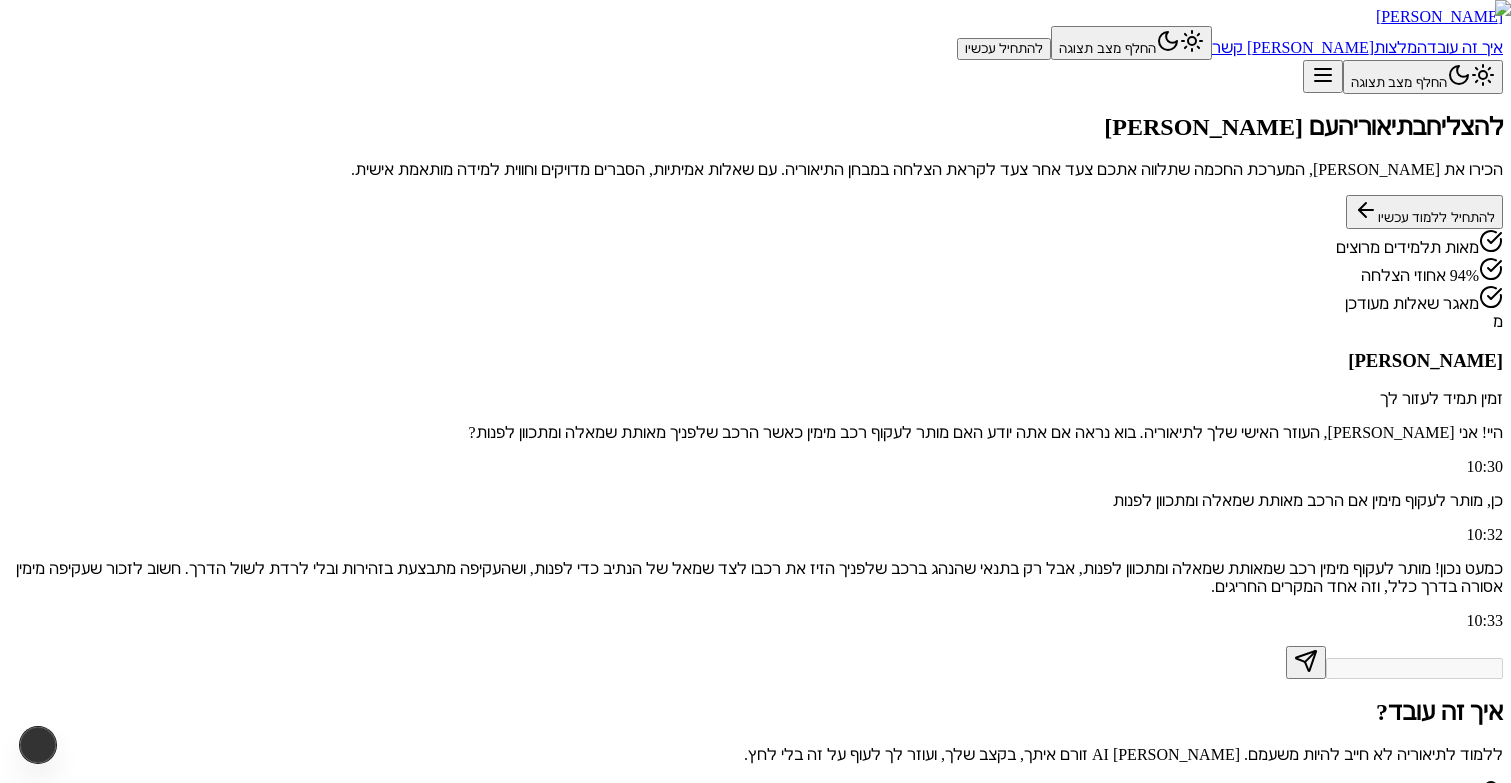 type 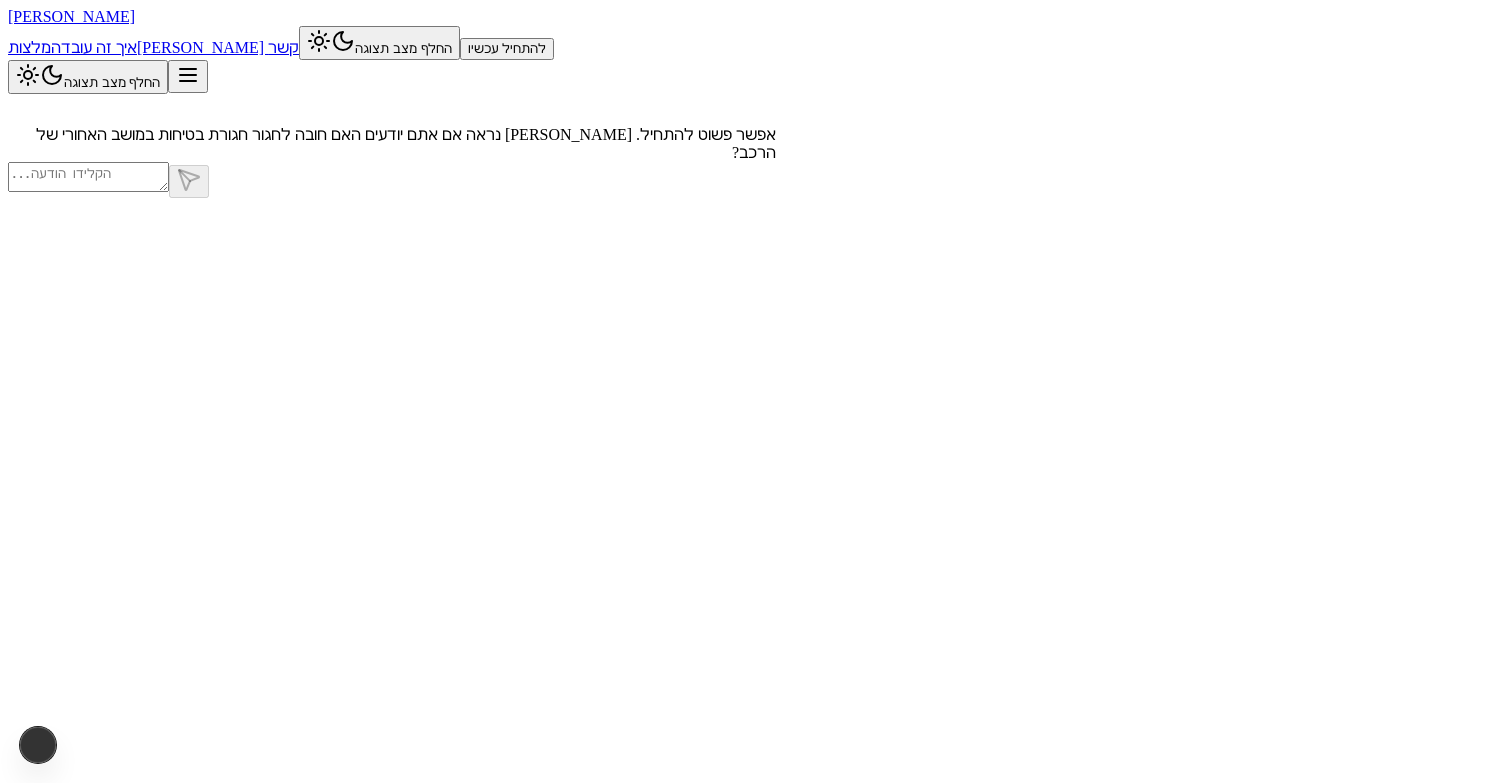 scroll, scrollTop: 65, scrollLeft: 0, axis: vertical 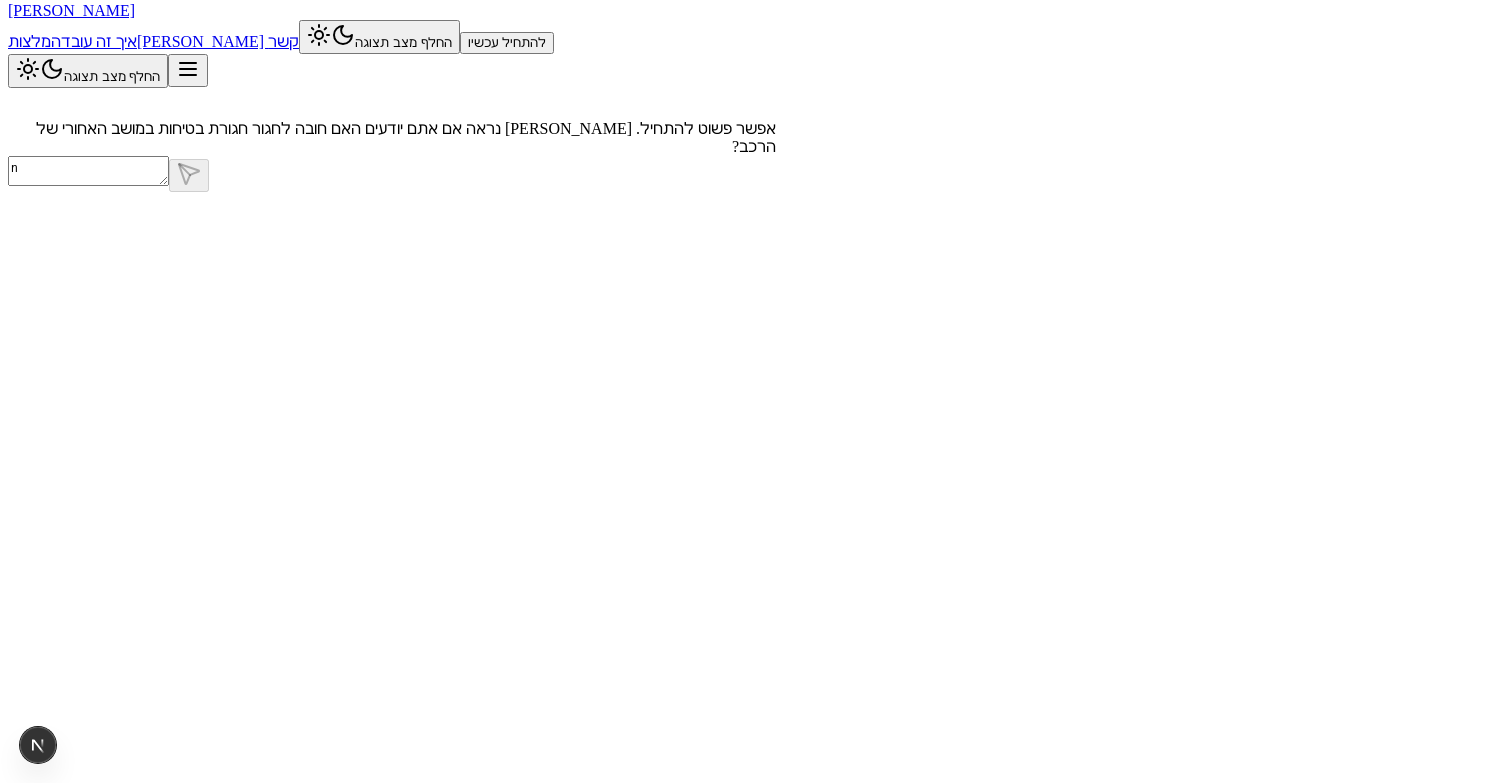type on "no" 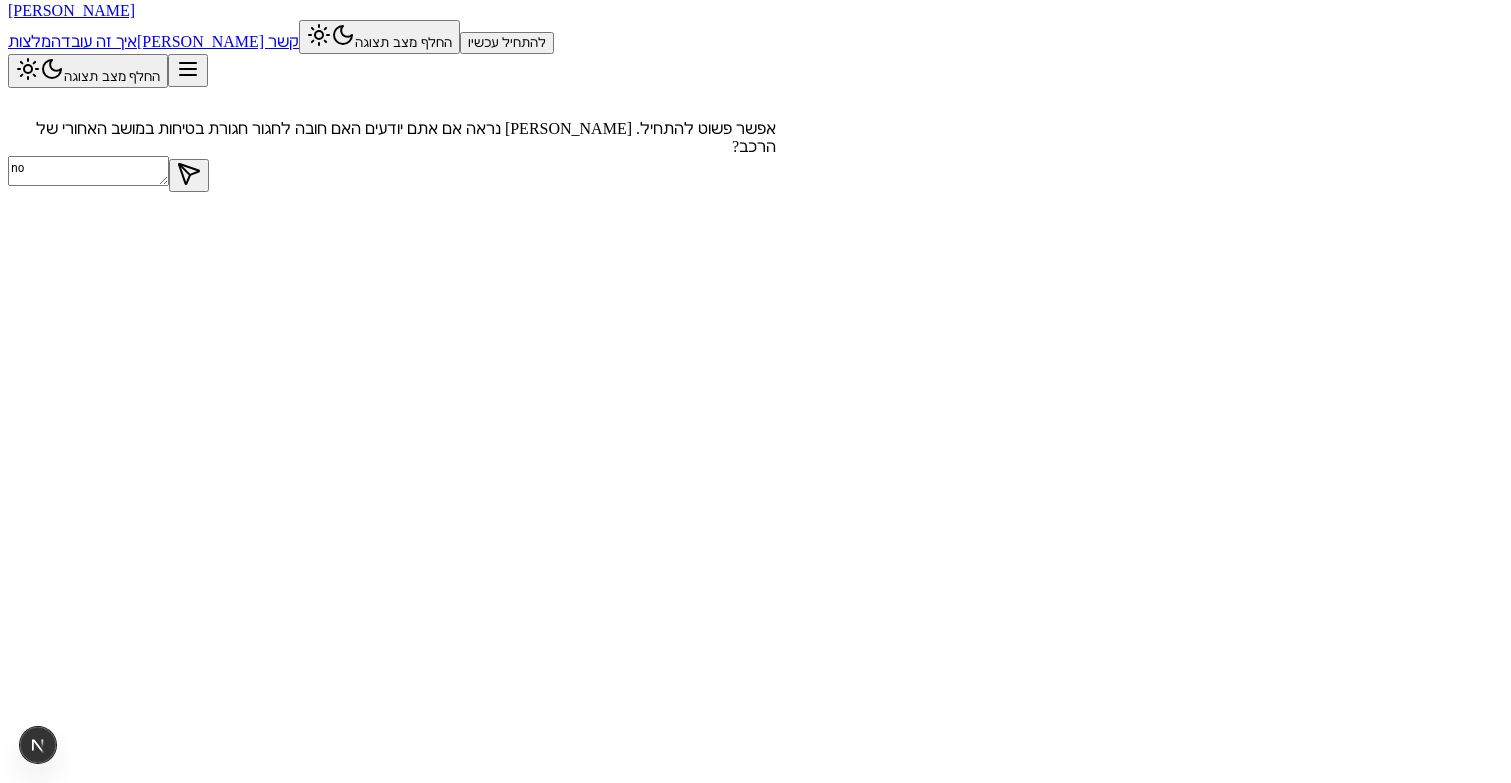type 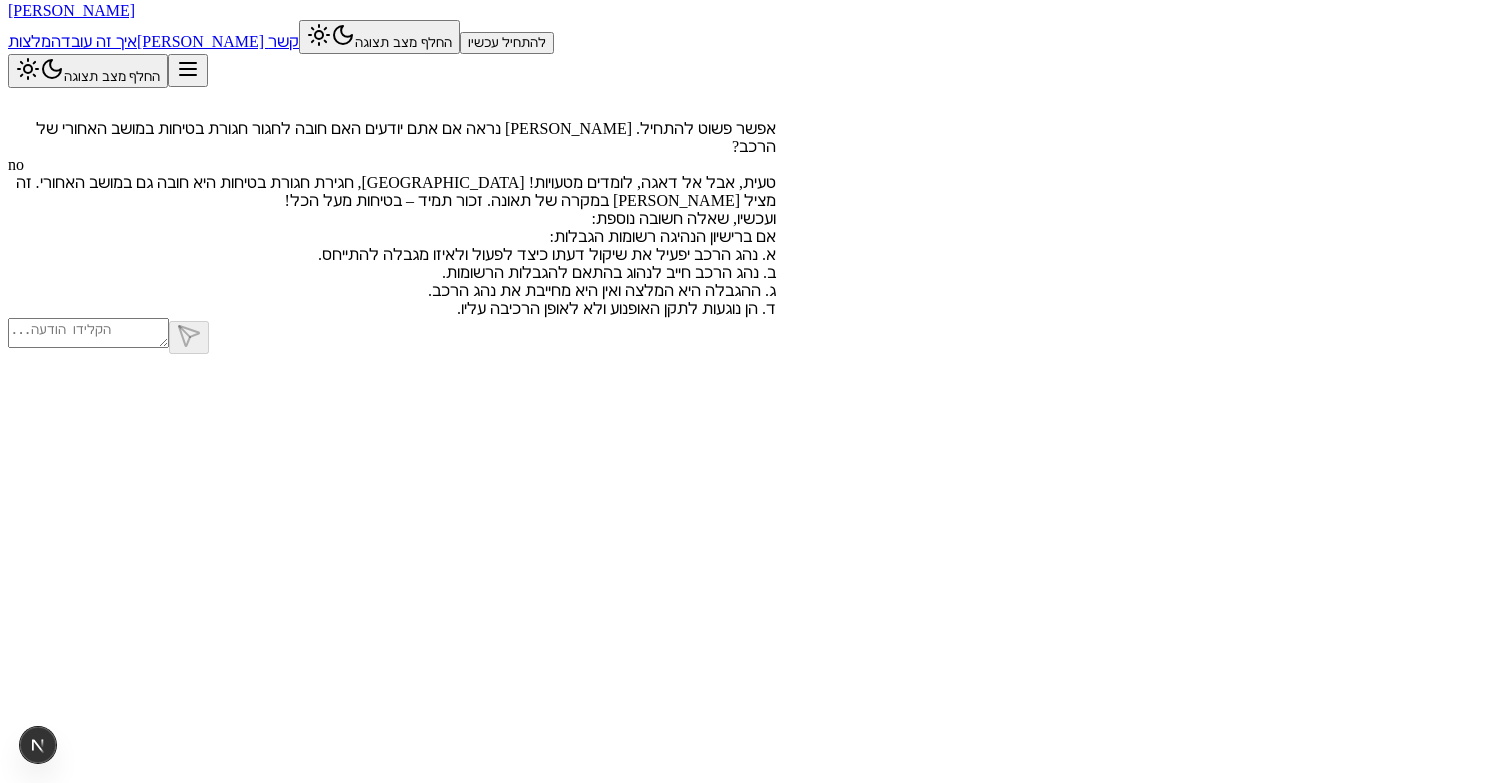 scroll, scrollTop: 0, scrollLeft: 0, axis: both 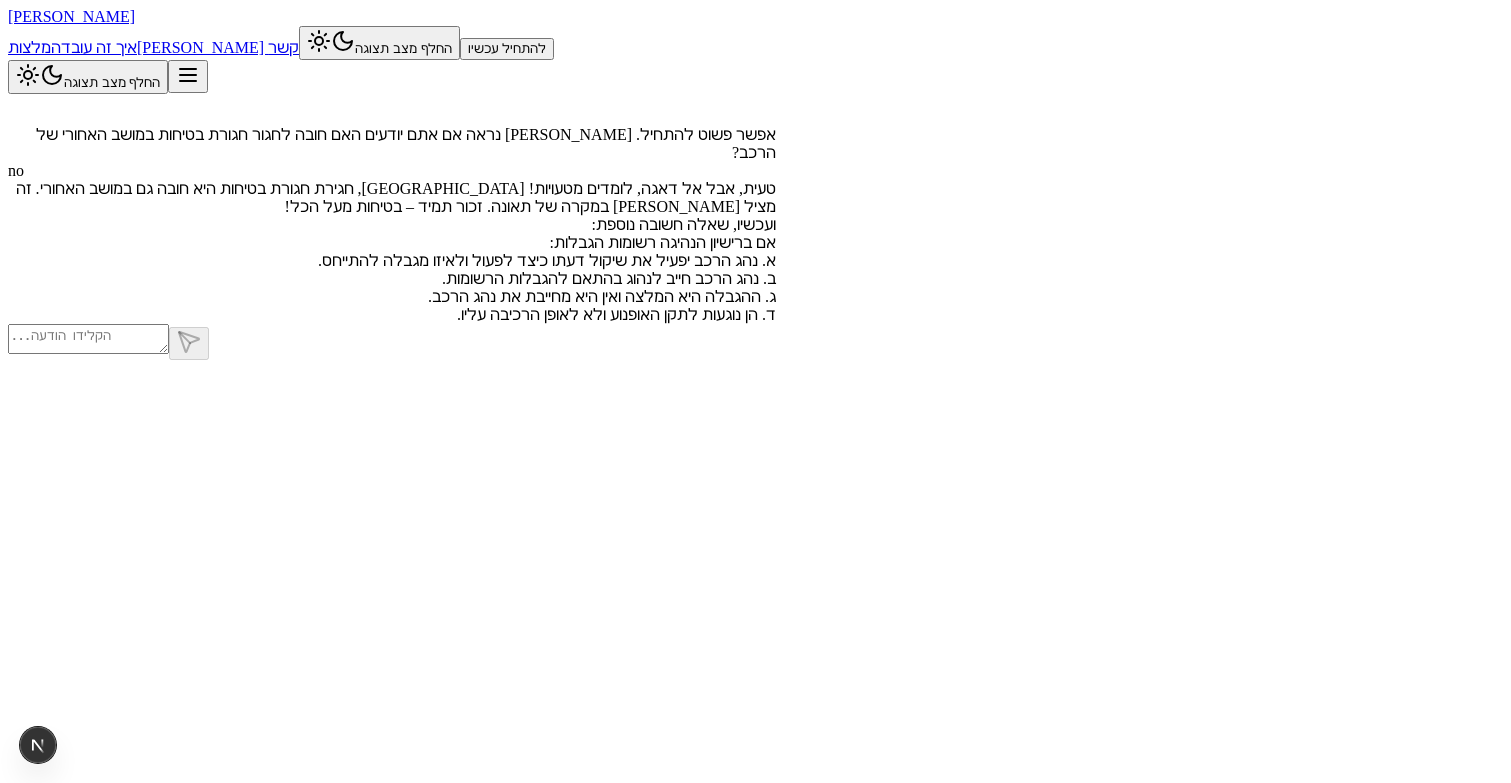 click on "להתחיל עכשיו" at bounding box center (507, 49) 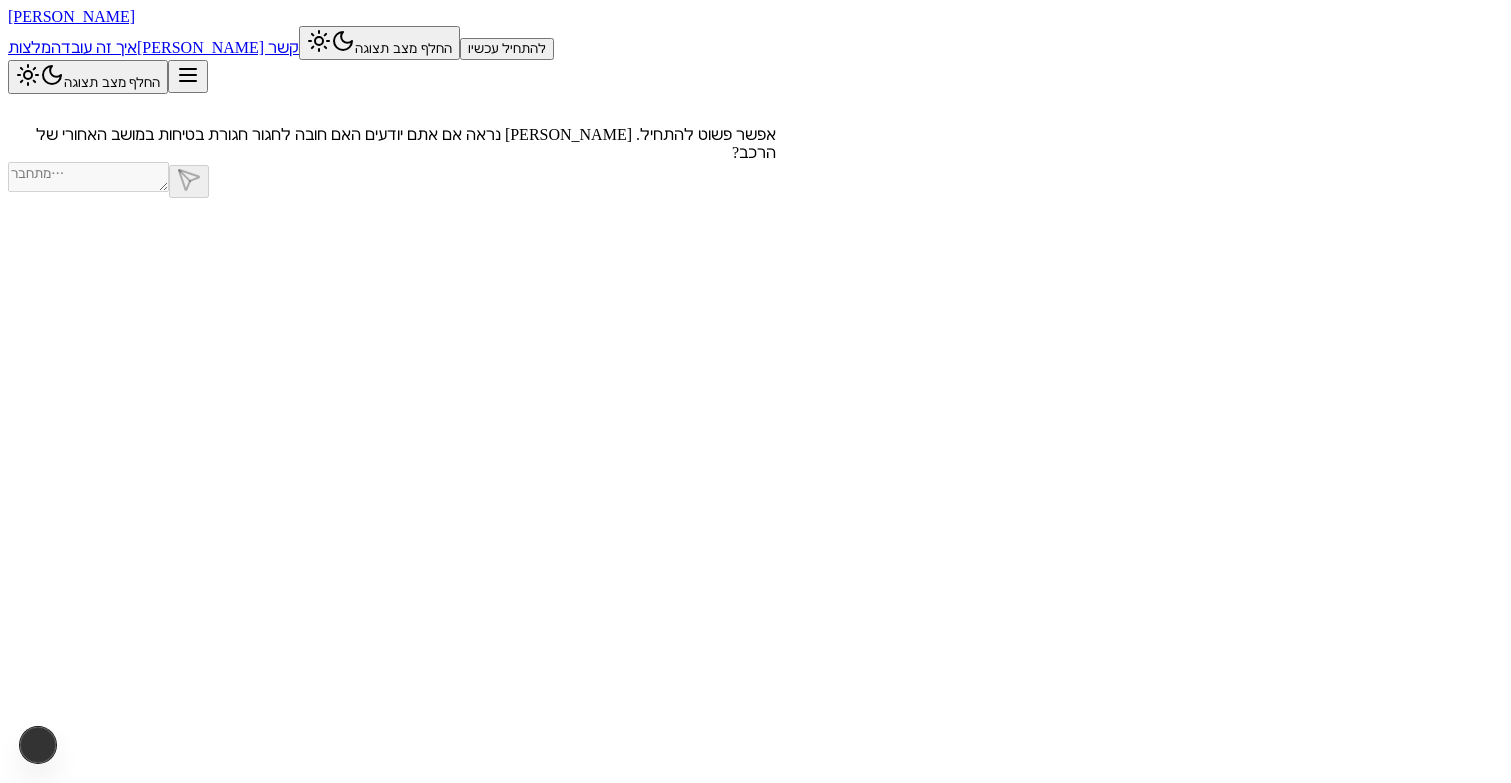 scroll, scrollTop: 65, scrollLeft: 0, axis: vertical 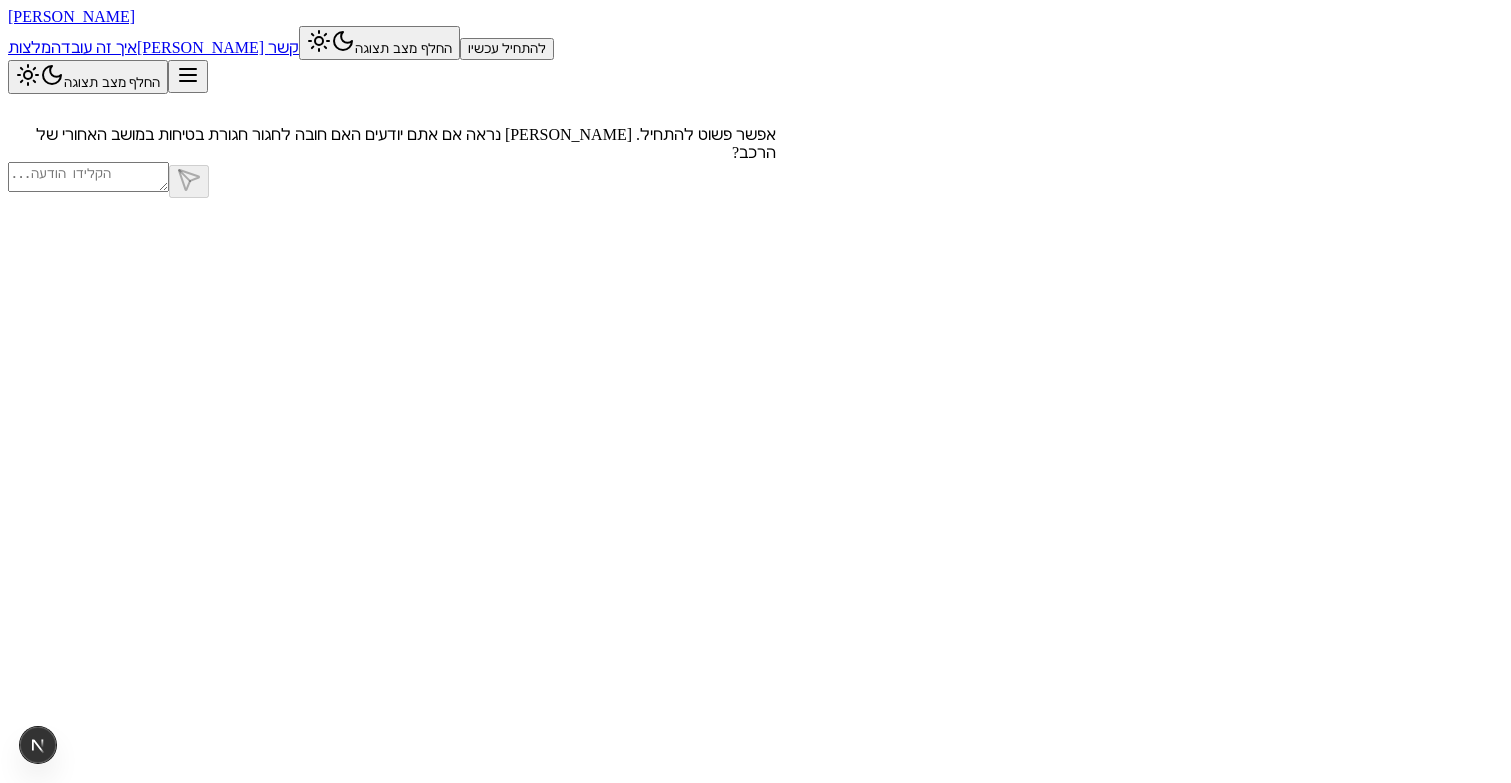 click on "[PERSON_NAME]" at bounding box center (71, 16) 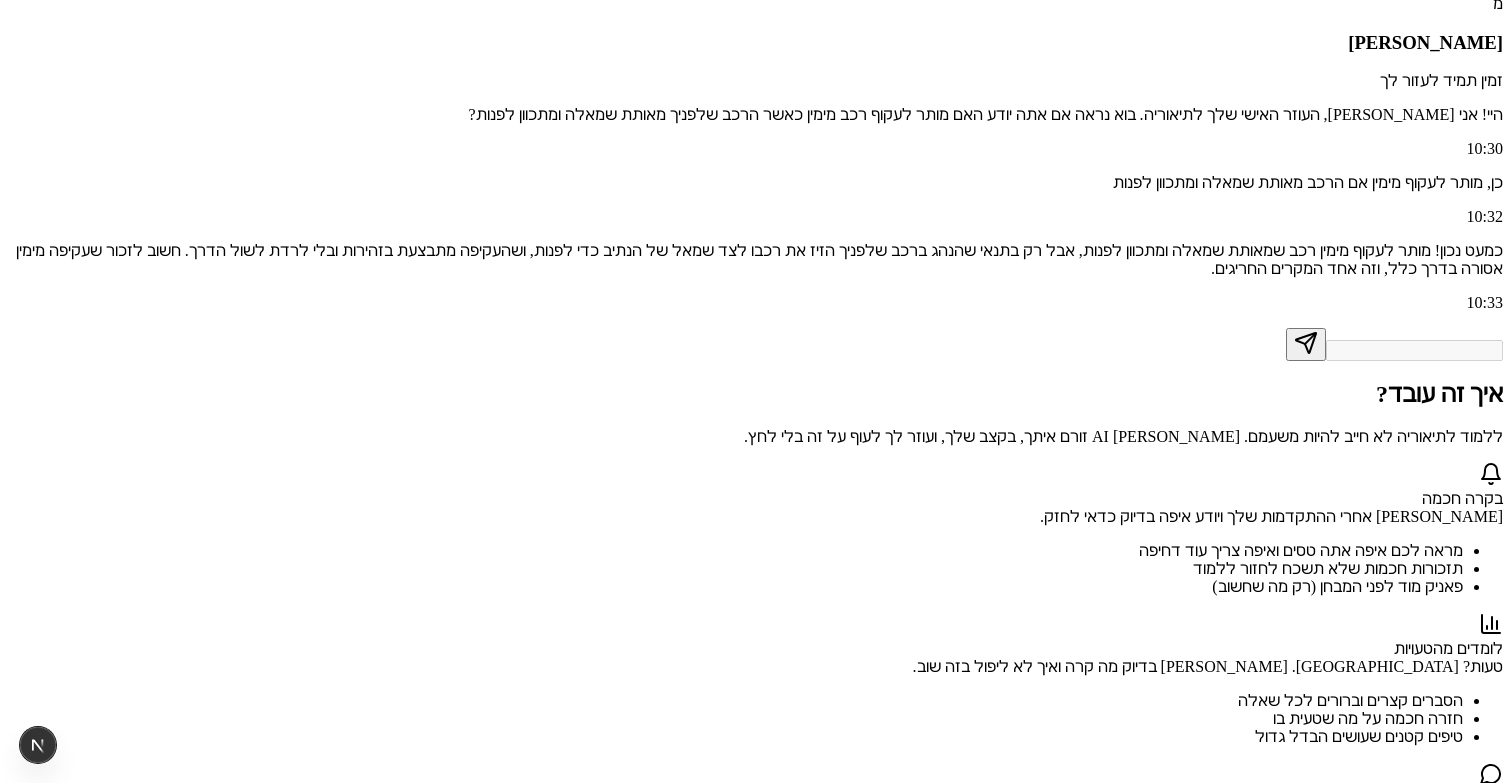 scroll, scrollTop: 0, scrollLeft: 0, axis: both 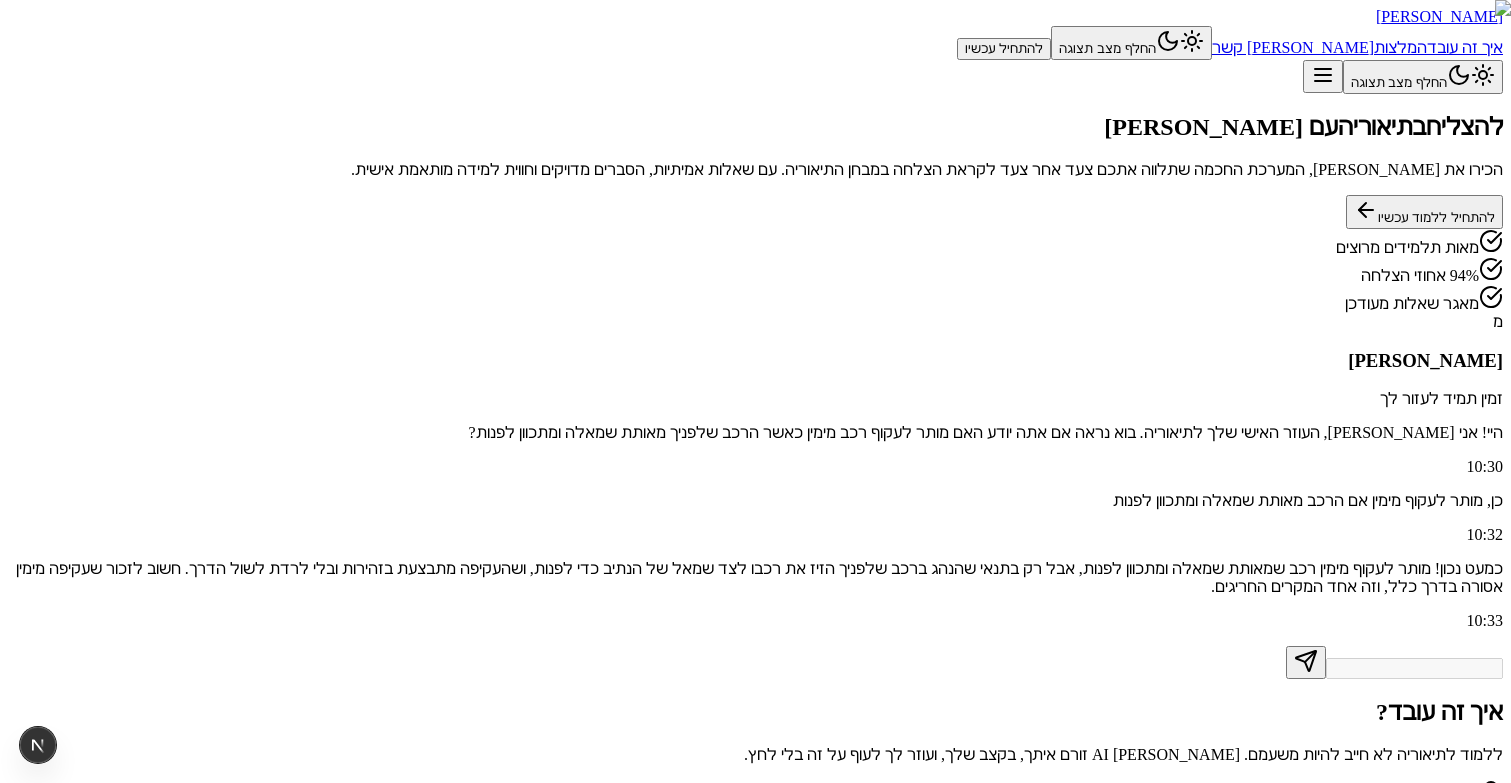 click on "להתחיל עכשיו" at bounding box center (1004, 49) 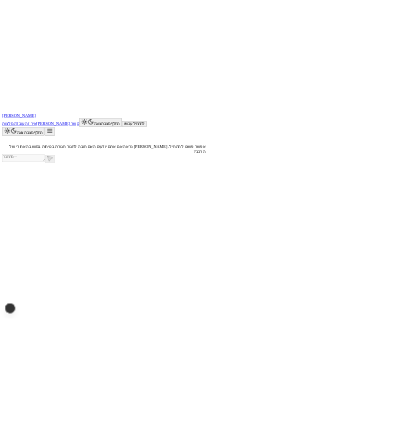 scroll, scrollTop: 1, scrollLeft: 0, axis: vertical 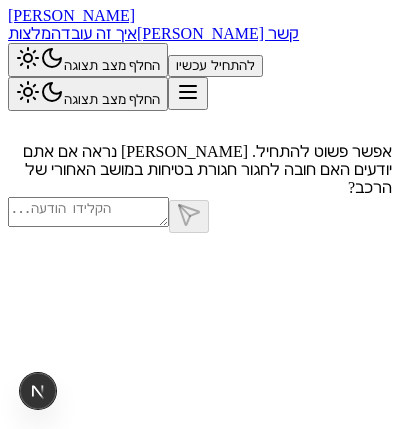 click at bounding box center [88, 212] 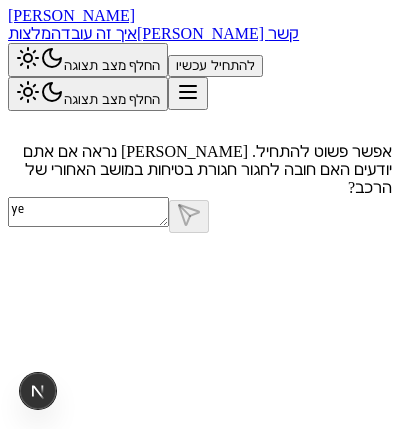 type on "yes" 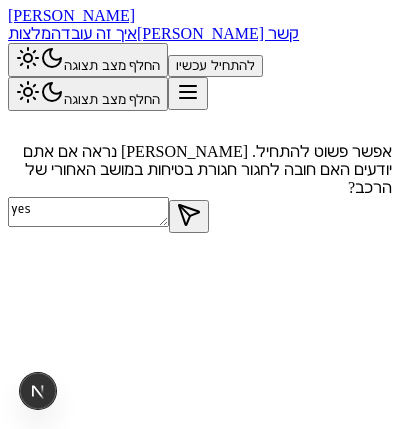 type 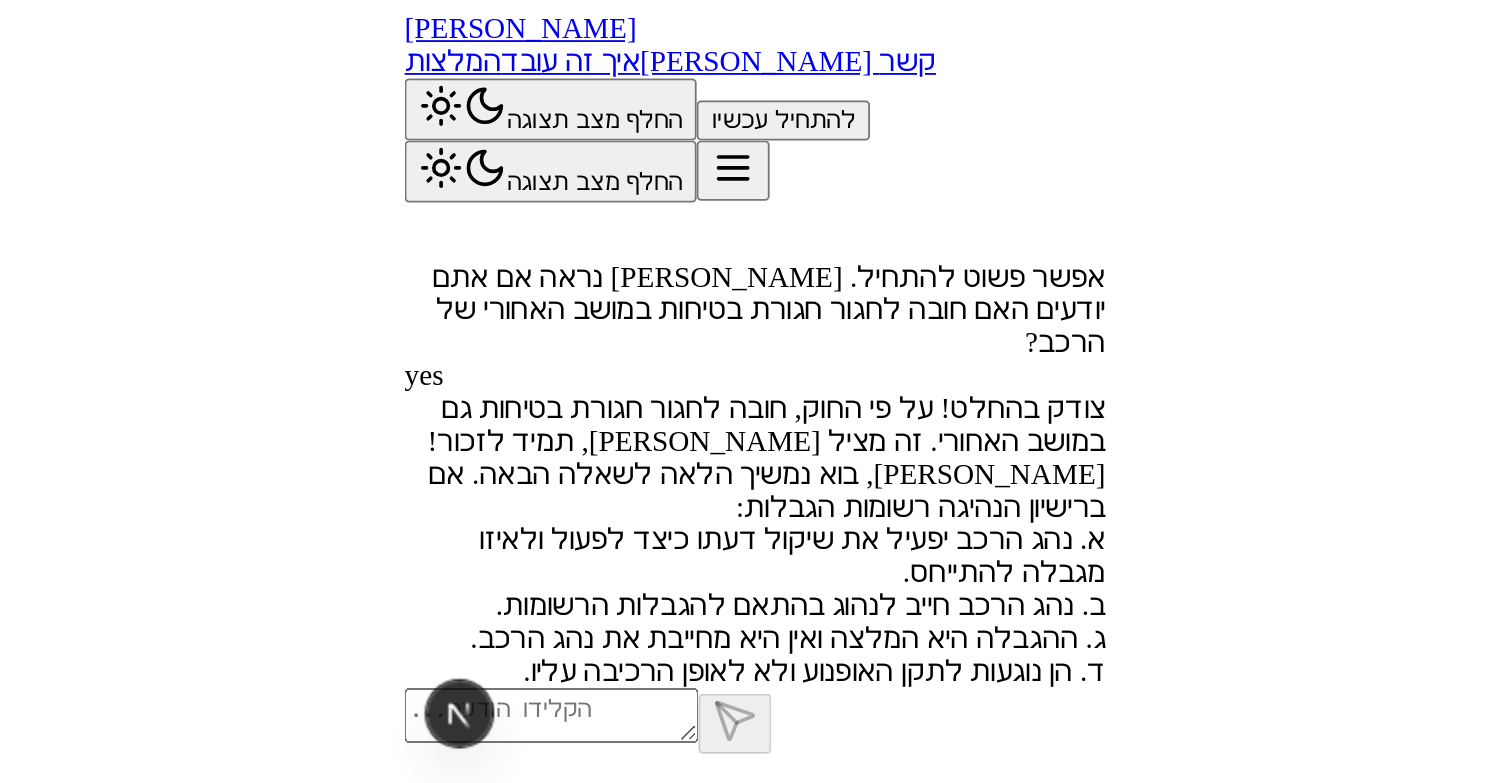 scroll, scrollTop: 0, scrollLeft: 0, axis: both 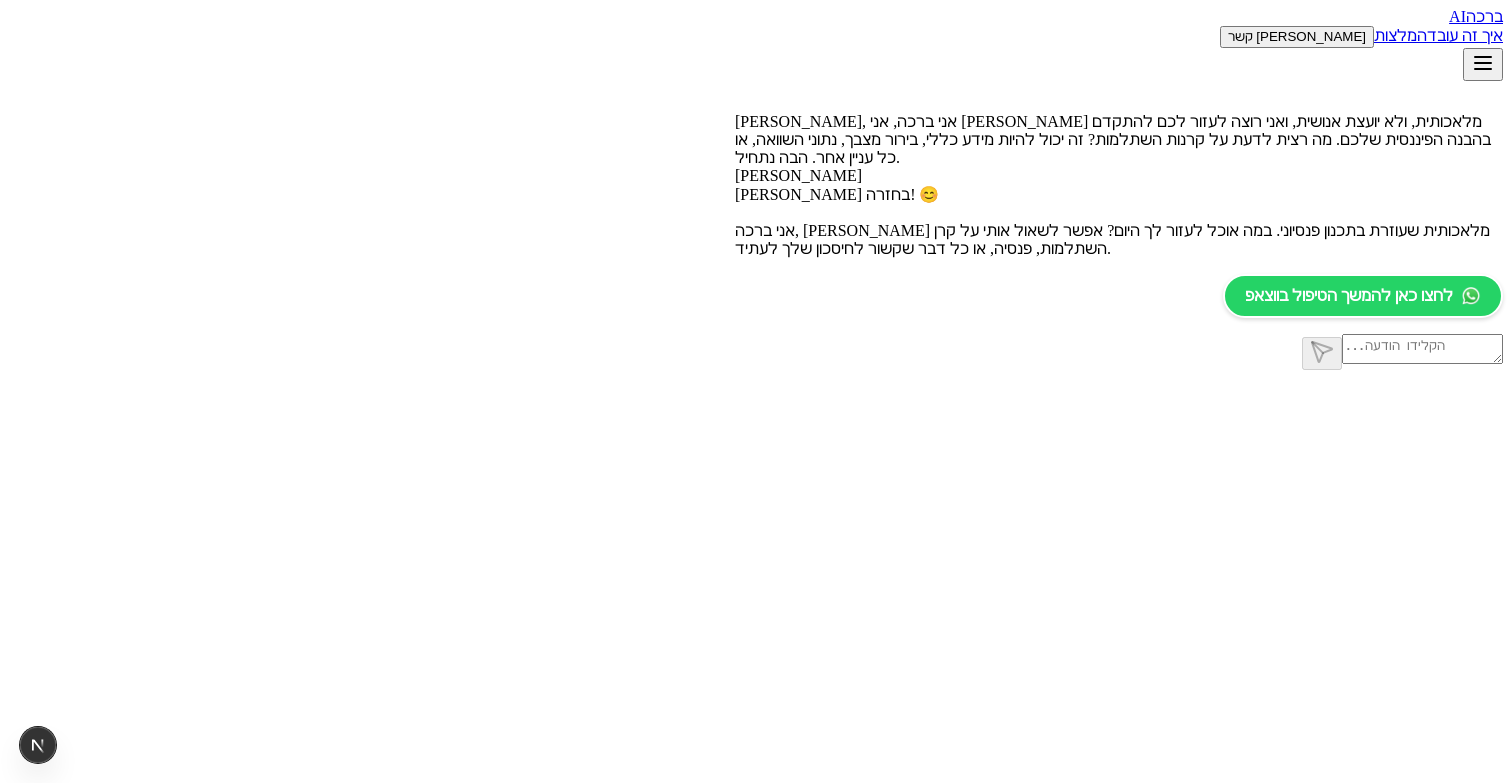 click on "ברכה" at bounding box center [1484, 16] 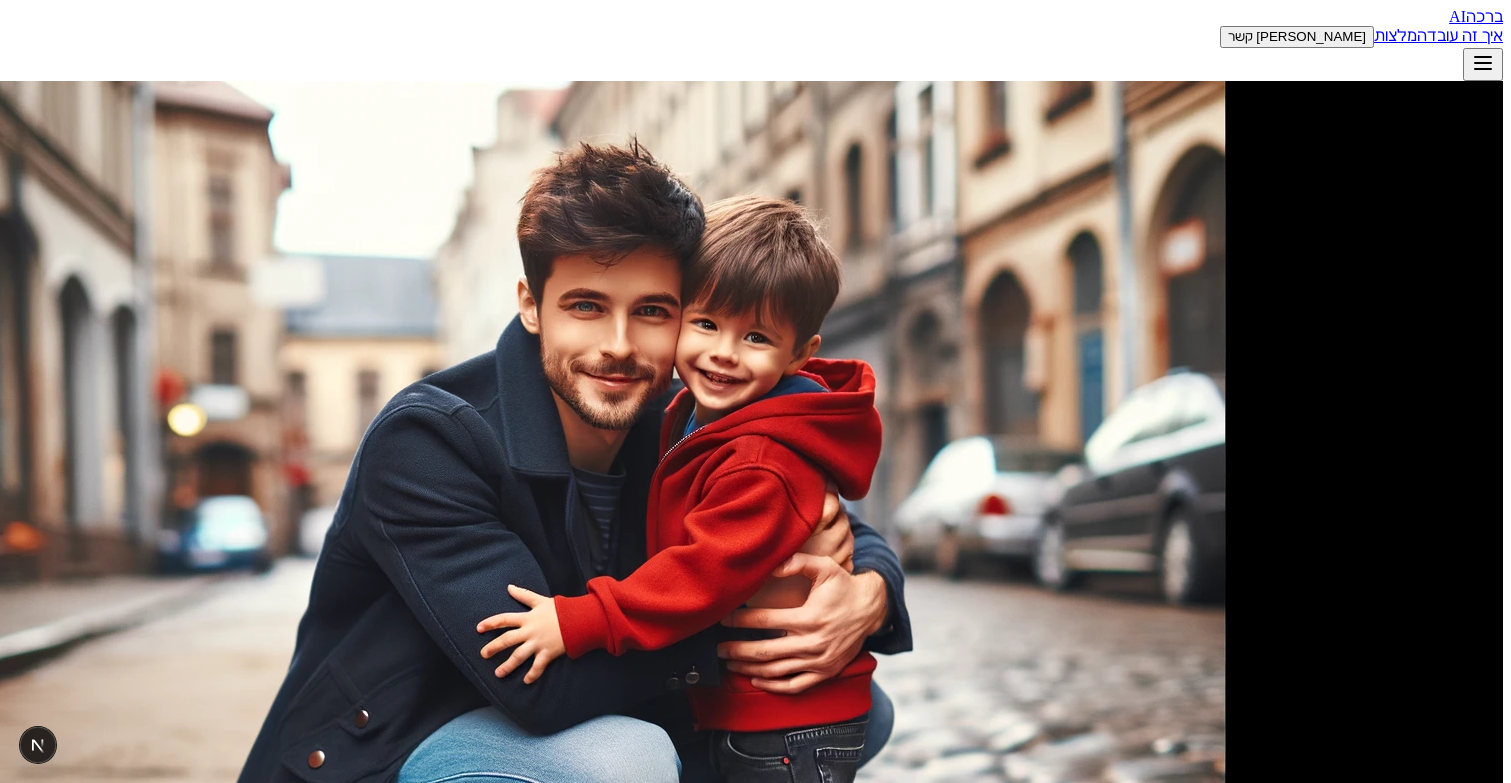 click on "התחילו בשיחה" at bounding box center [1455, 1250] 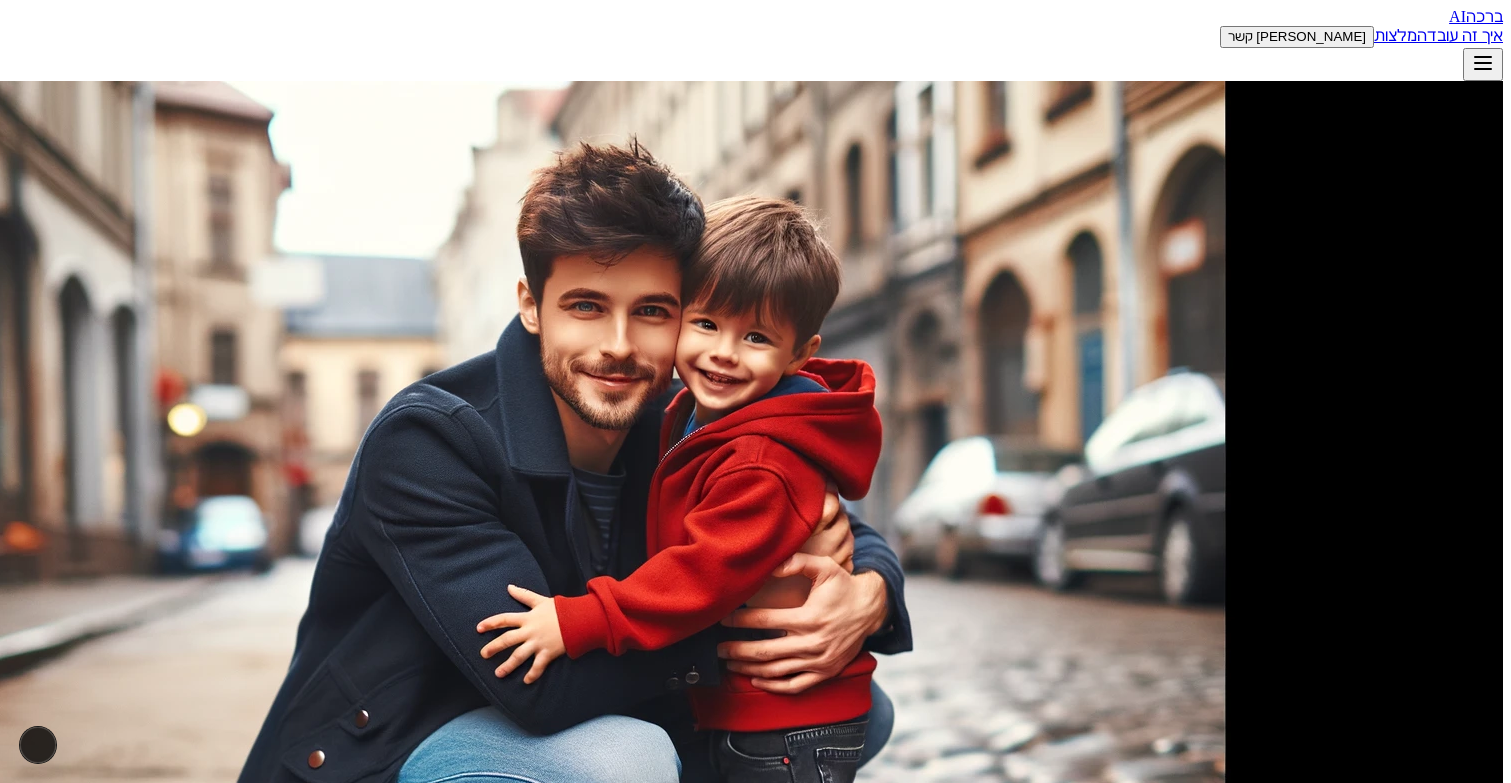 scroll, scrollTop: 1, scrollLeft: 0, axis: vertical 